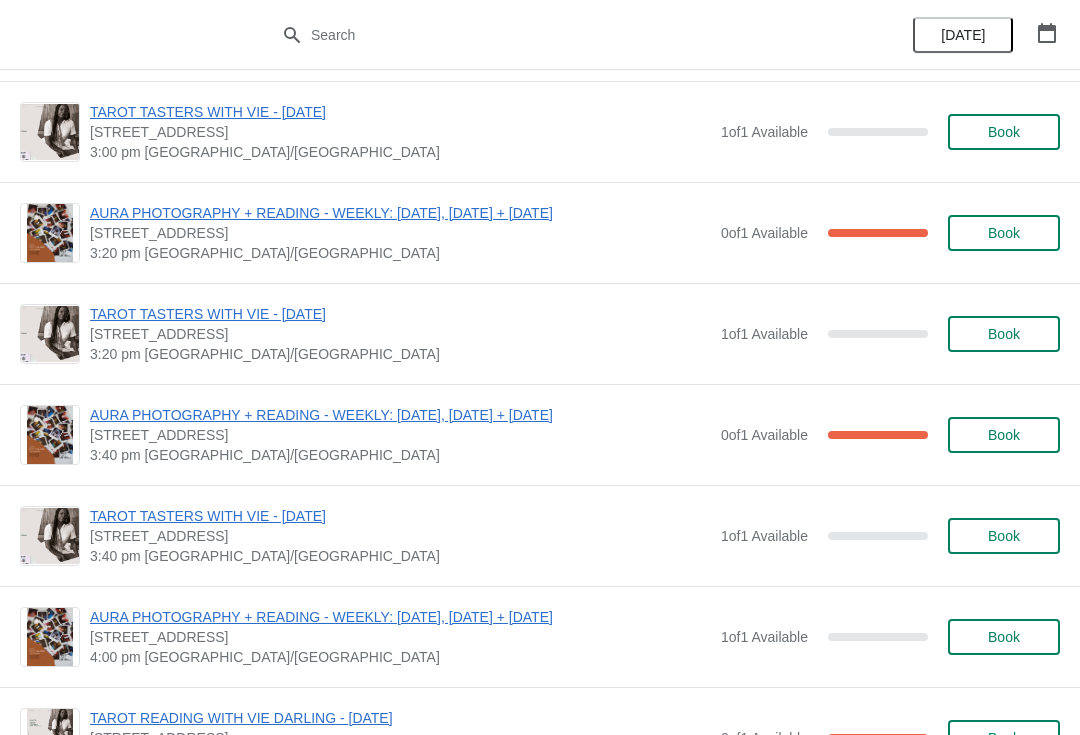 scroll, scrollTop: 2117, scrollLeft: 0, axis: vertical 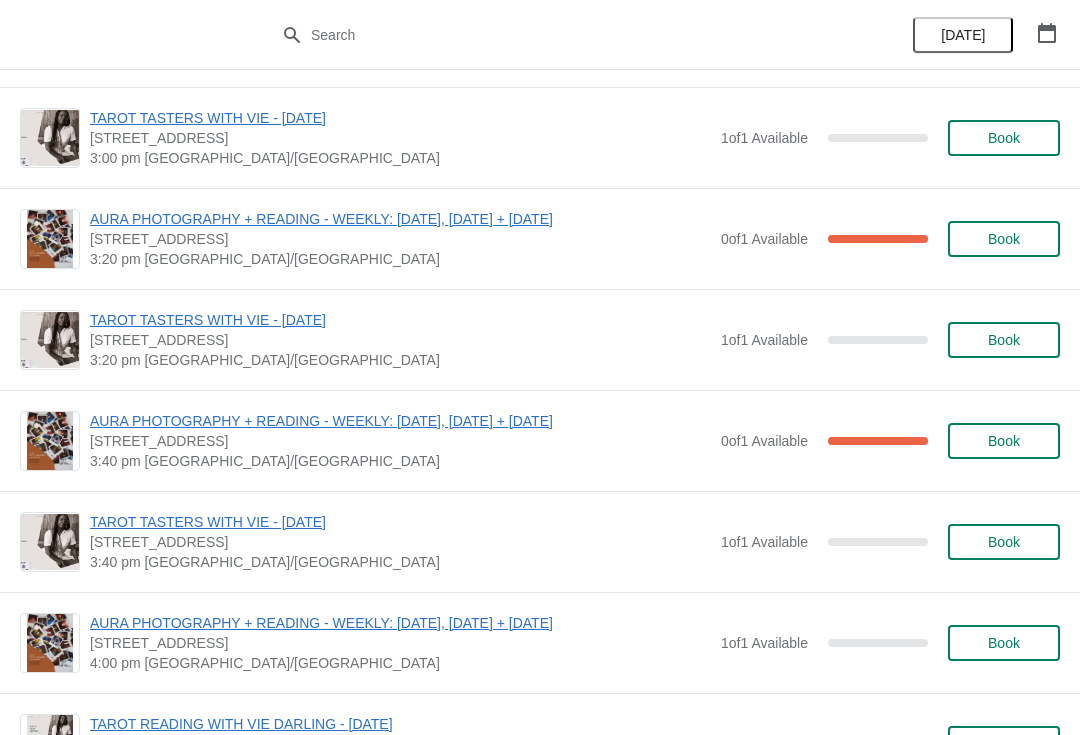 click on "Book" at bounding box center [1004, 643] 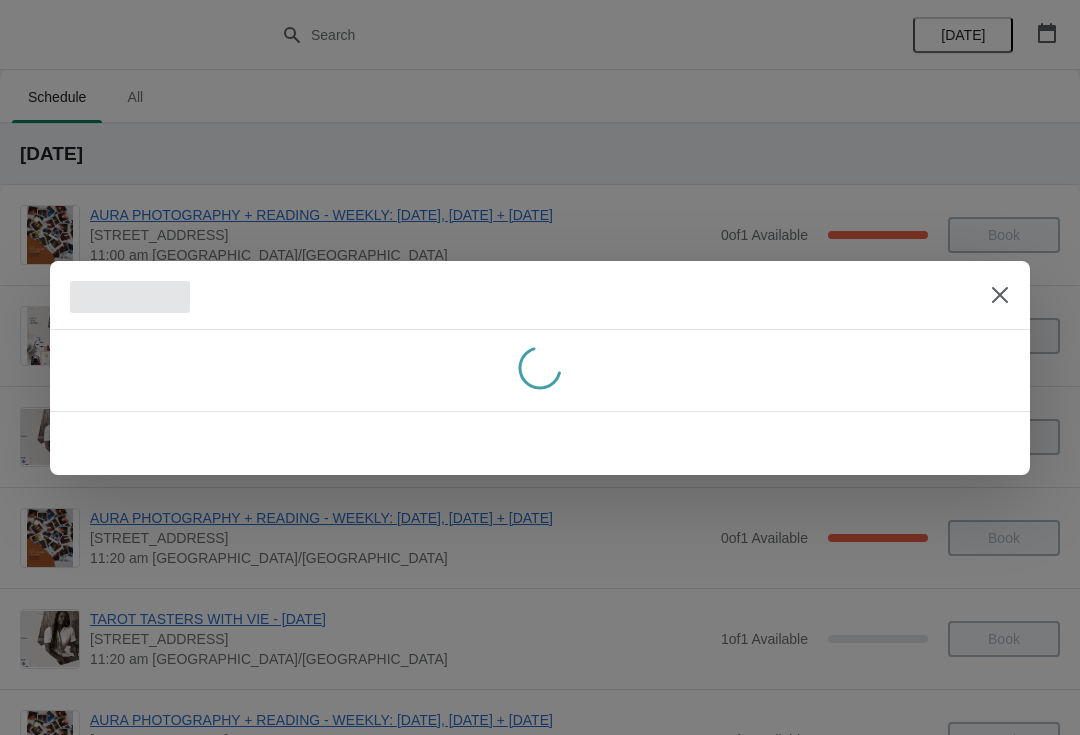 scroll, scrollTop: 0, scrollLeft: 0, axis: both 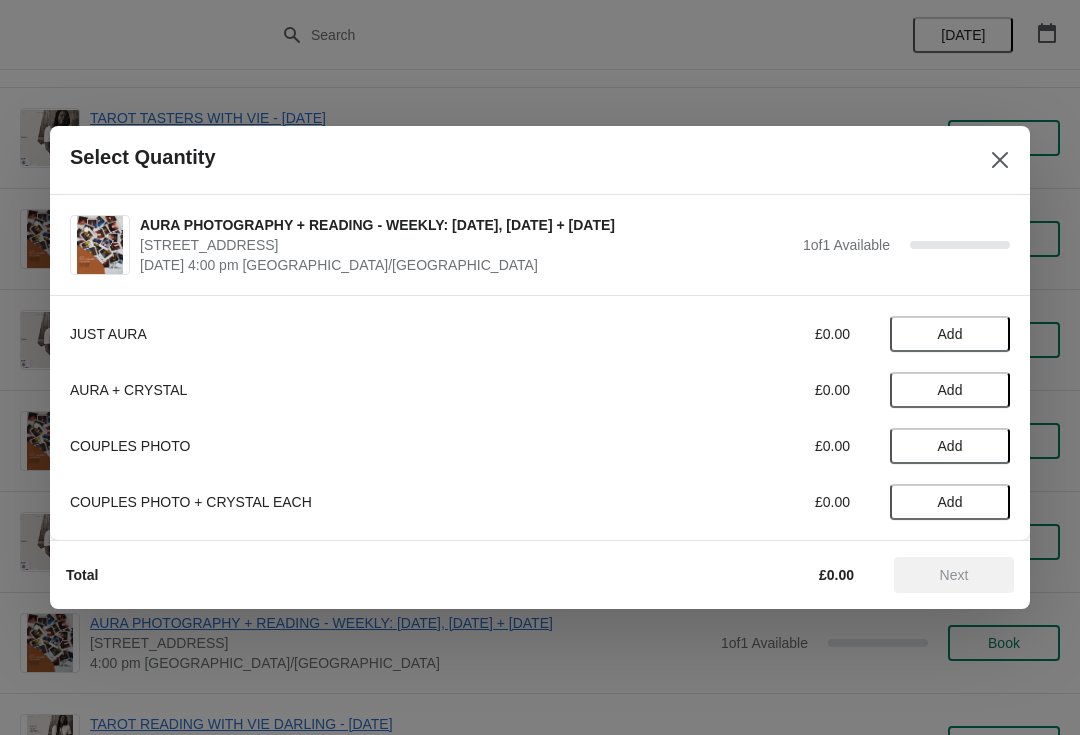 click on "Add" at bounding box center [950, 334] 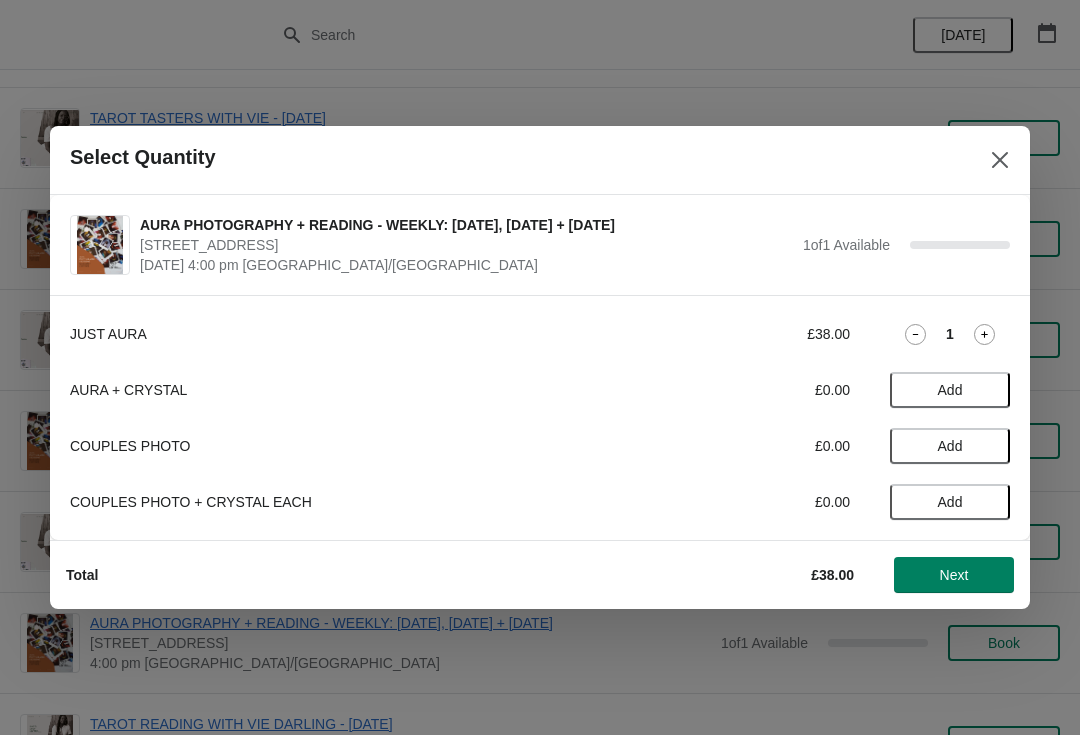 click on "Next" at bounding box center (954, 575) 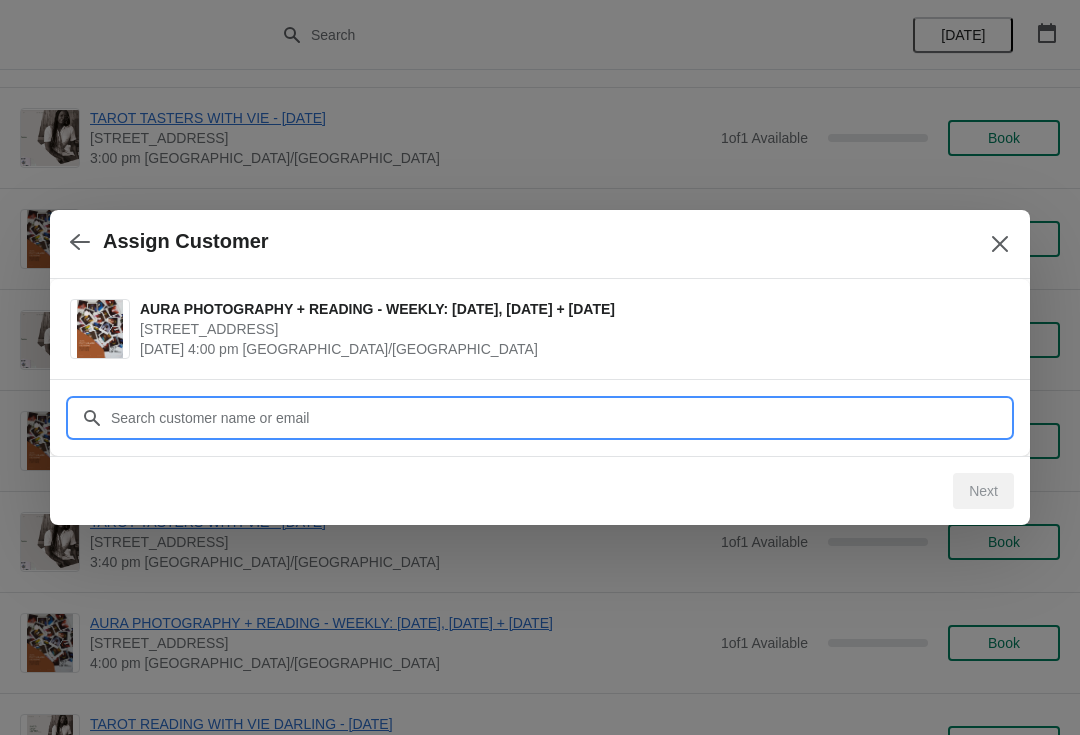 click on "Customer" at bounding box center (560, 418) 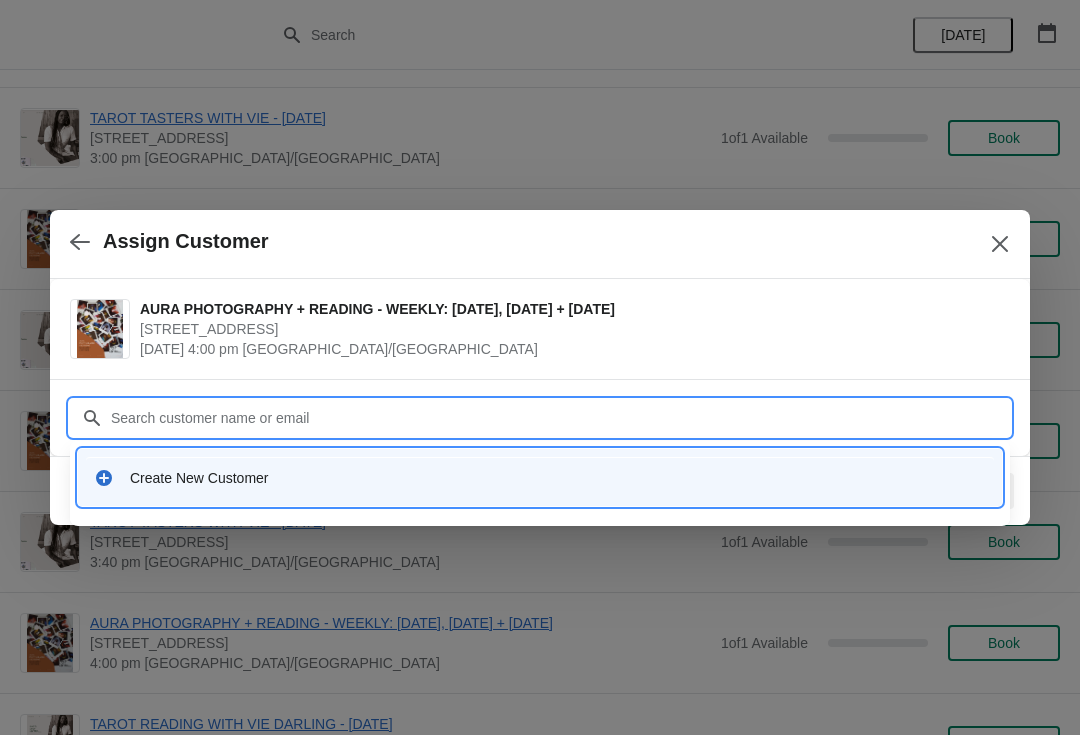 click on "Create New Customer" at bounding box center [540, 478] 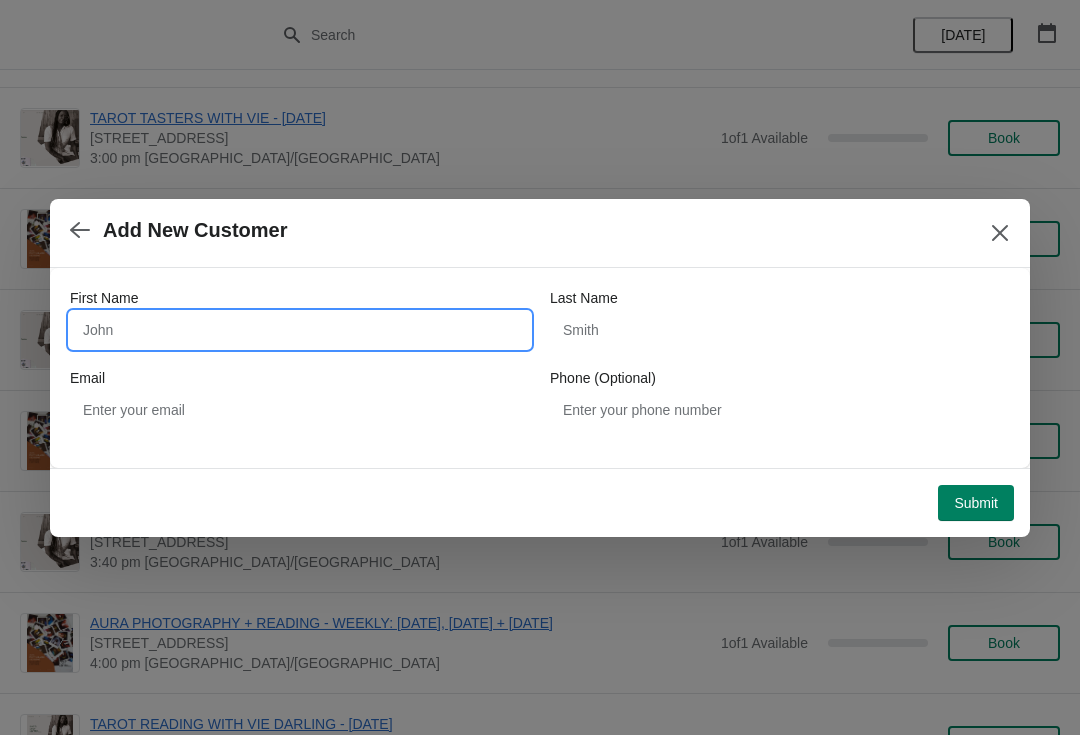 click on "First Name" at bounding box center [300, 330] 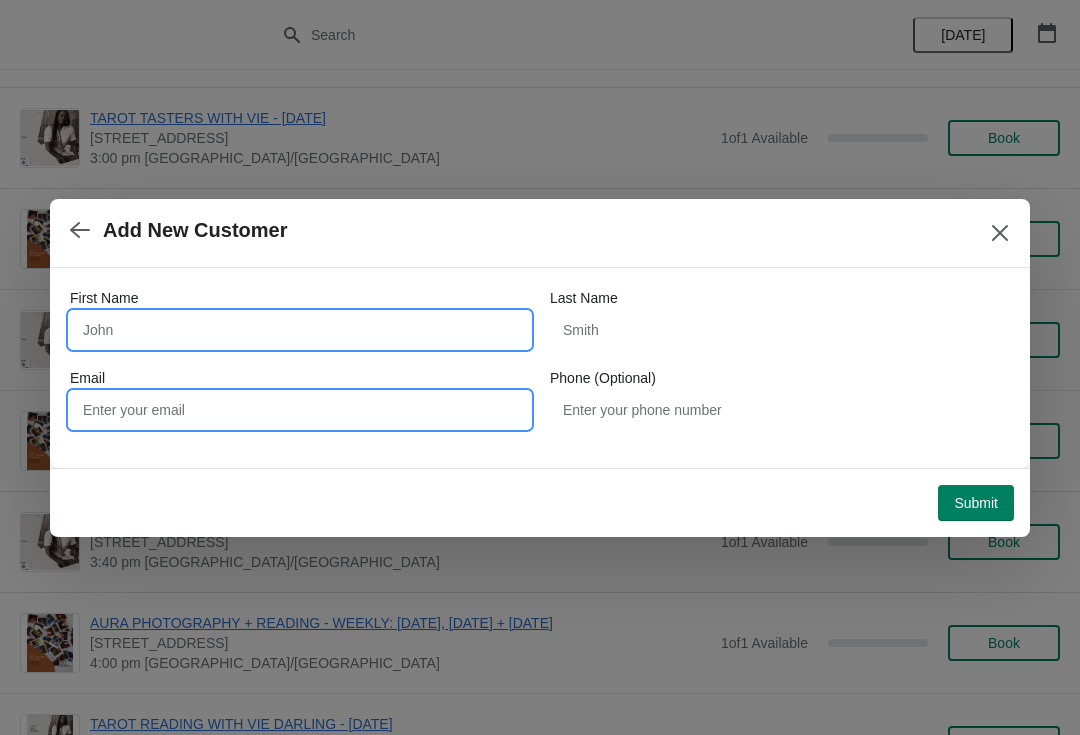 click on "Email" at bounding box center (300, 410) 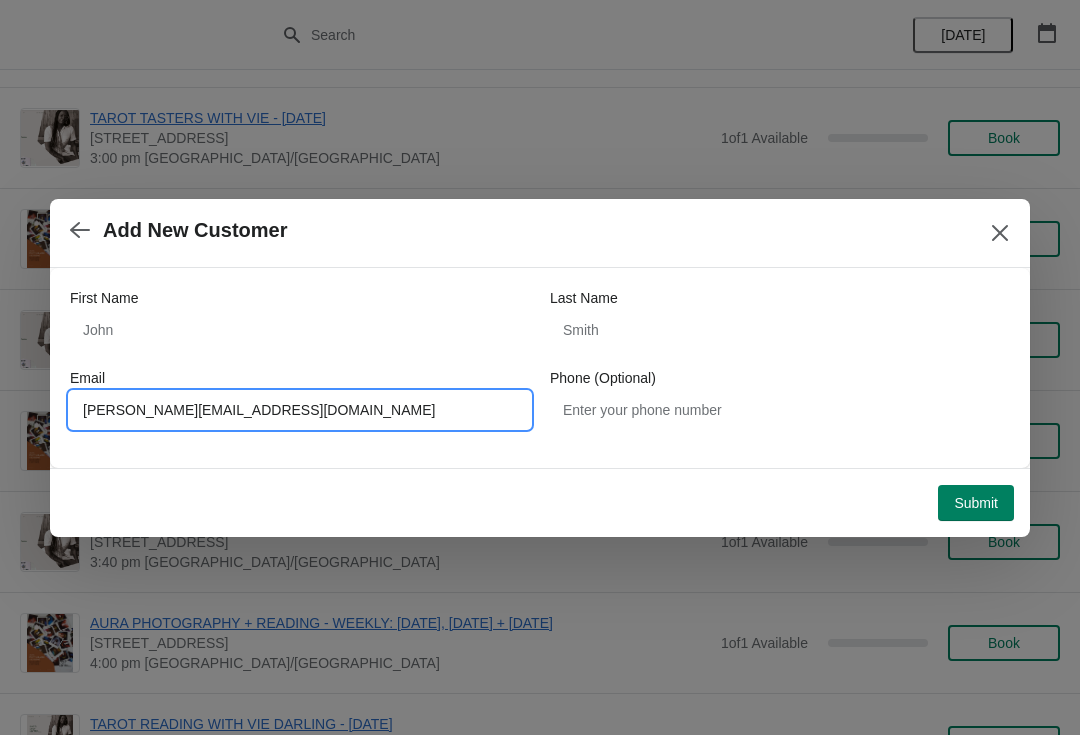 click on "Jasmine.t.wu@gmail.com" at bounding box center [300, 410] 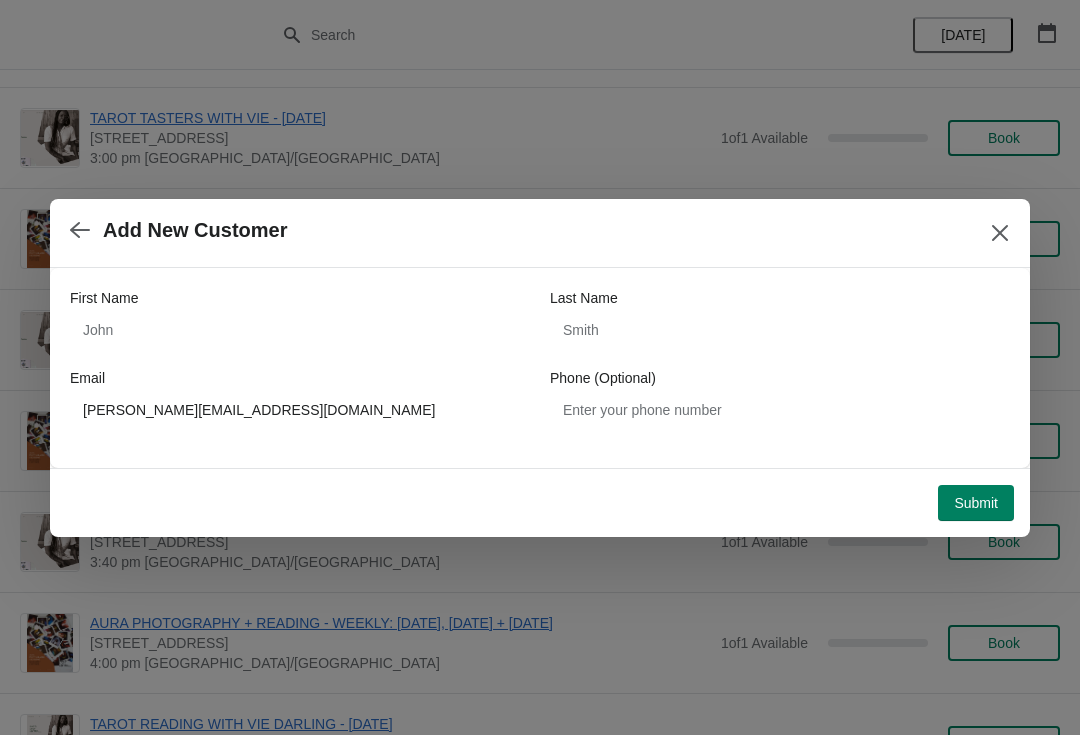 click on "Submit" at bounding box center (976, 503) 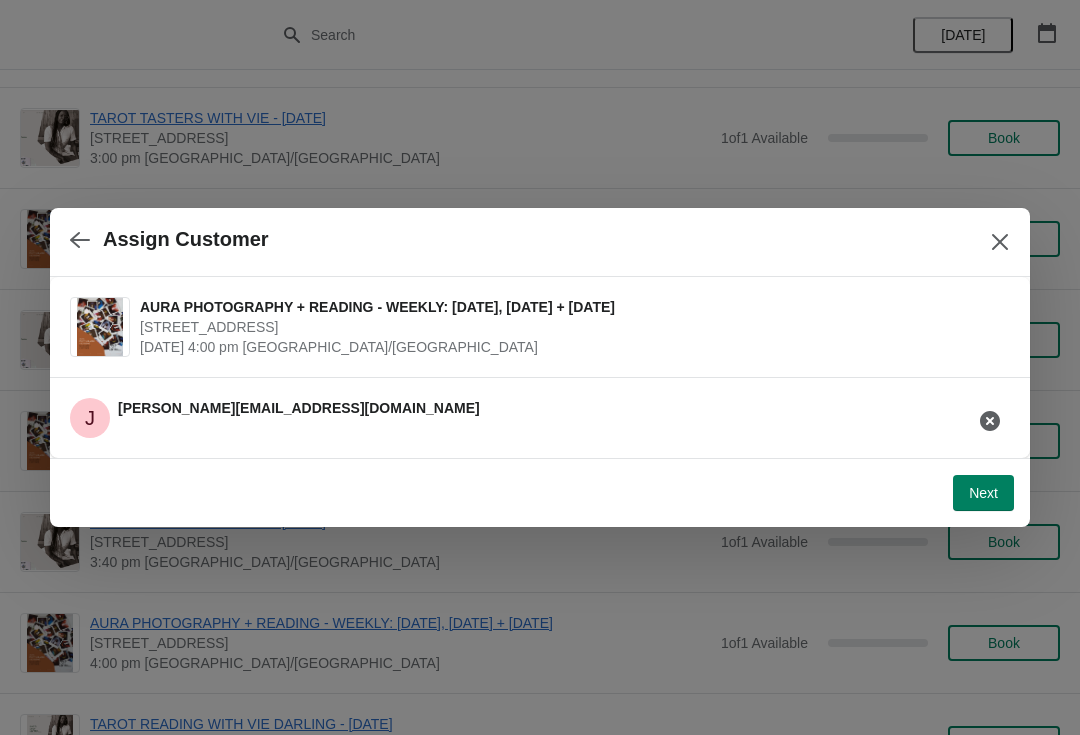 click on "Next" at bounding box center (983, 493) 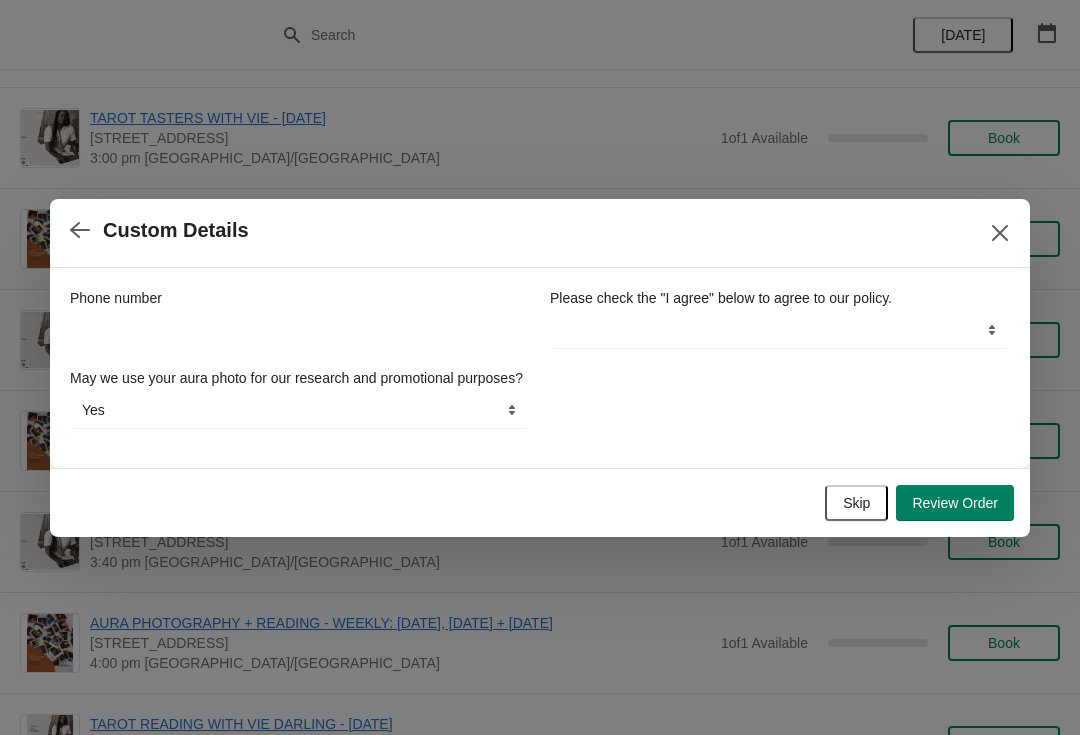 click on "Review Order" at bounding box center [955, 503] 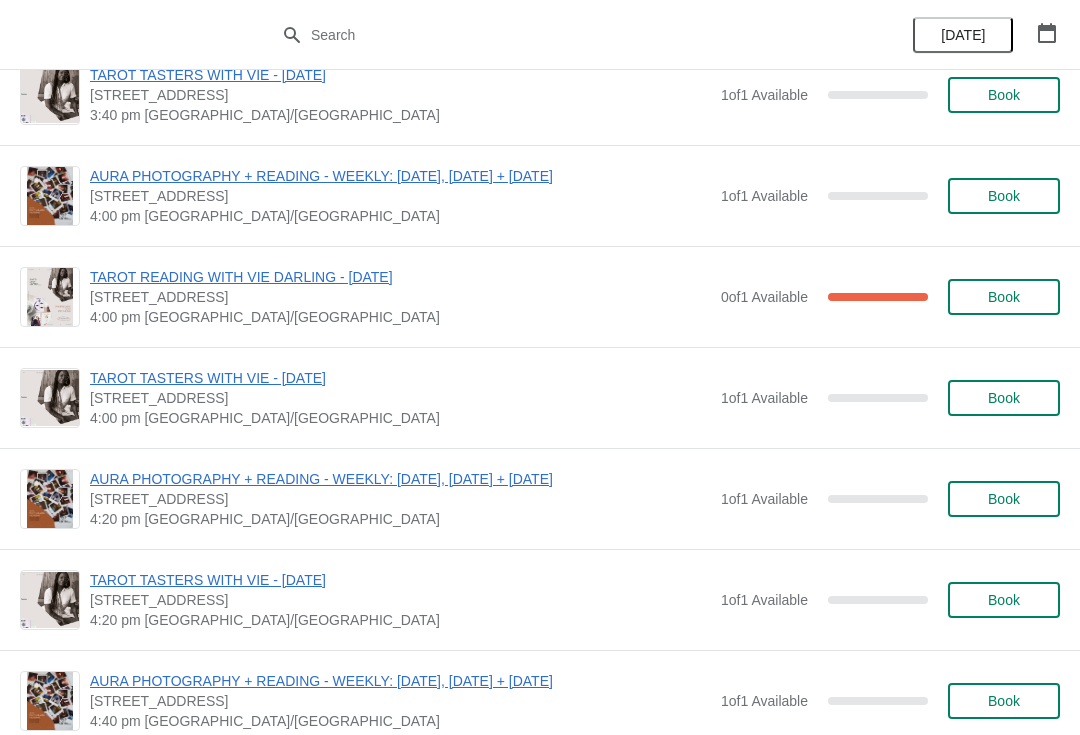 scroll, scrollTop: 2565, scrollLeft: 0, axis: vertical 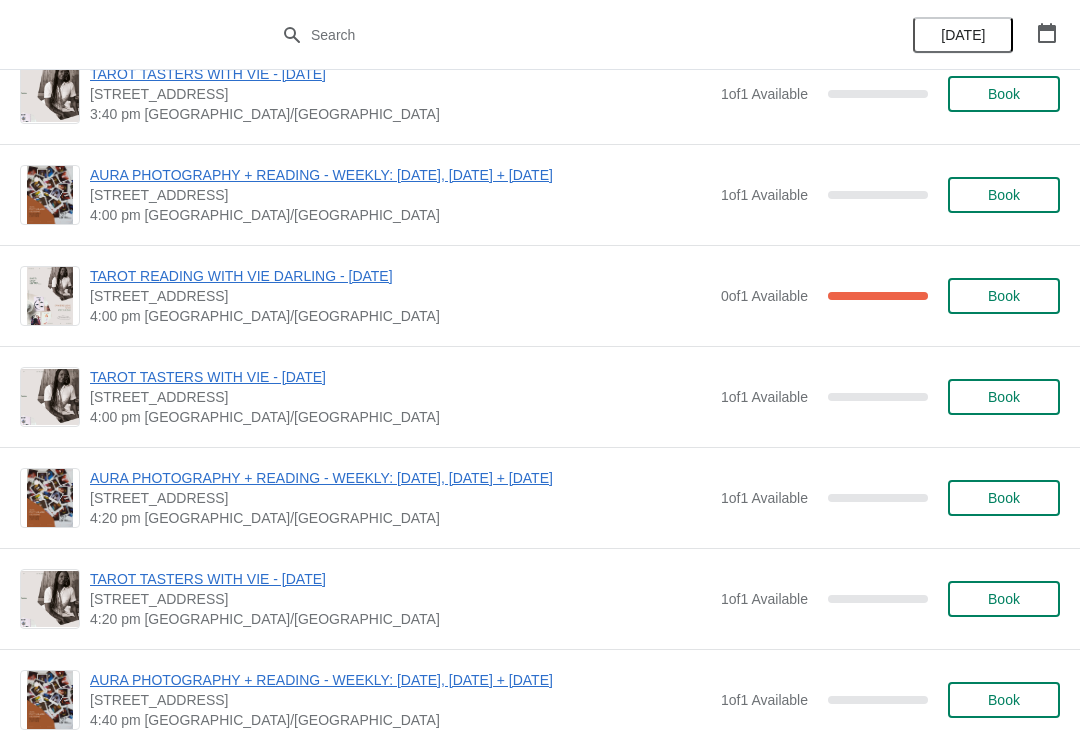 click on "Book" at bounding box center [1004, 498] 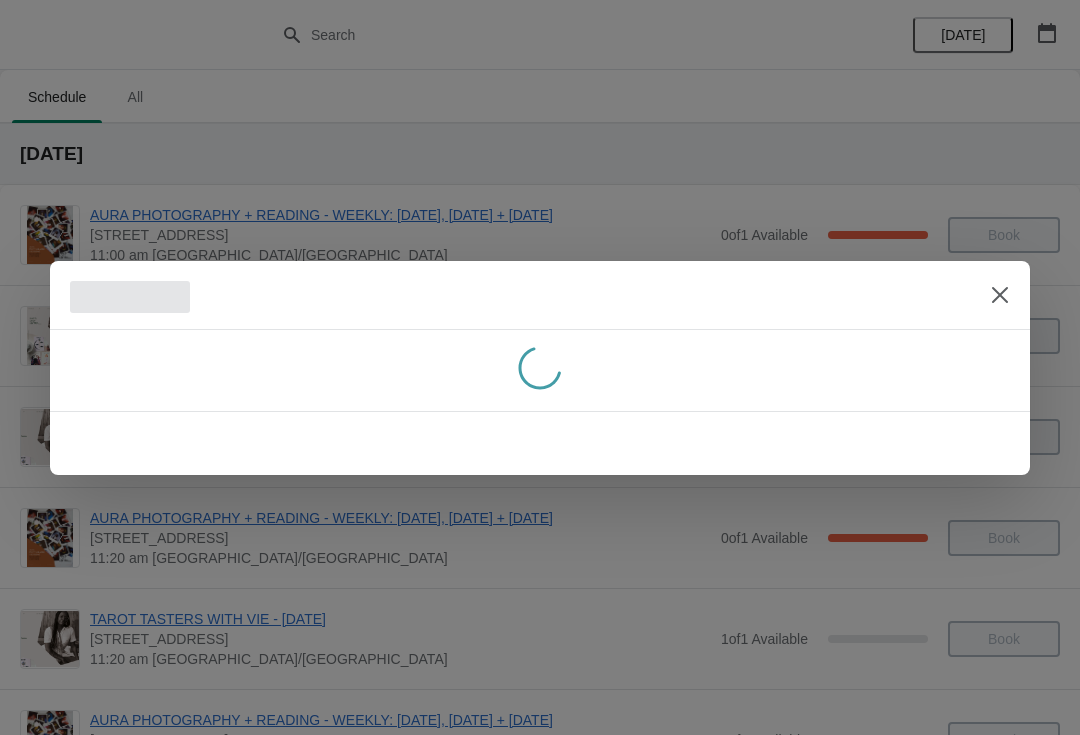 scroll, scrollTop: 0, scrollLeft: 0, axis: both 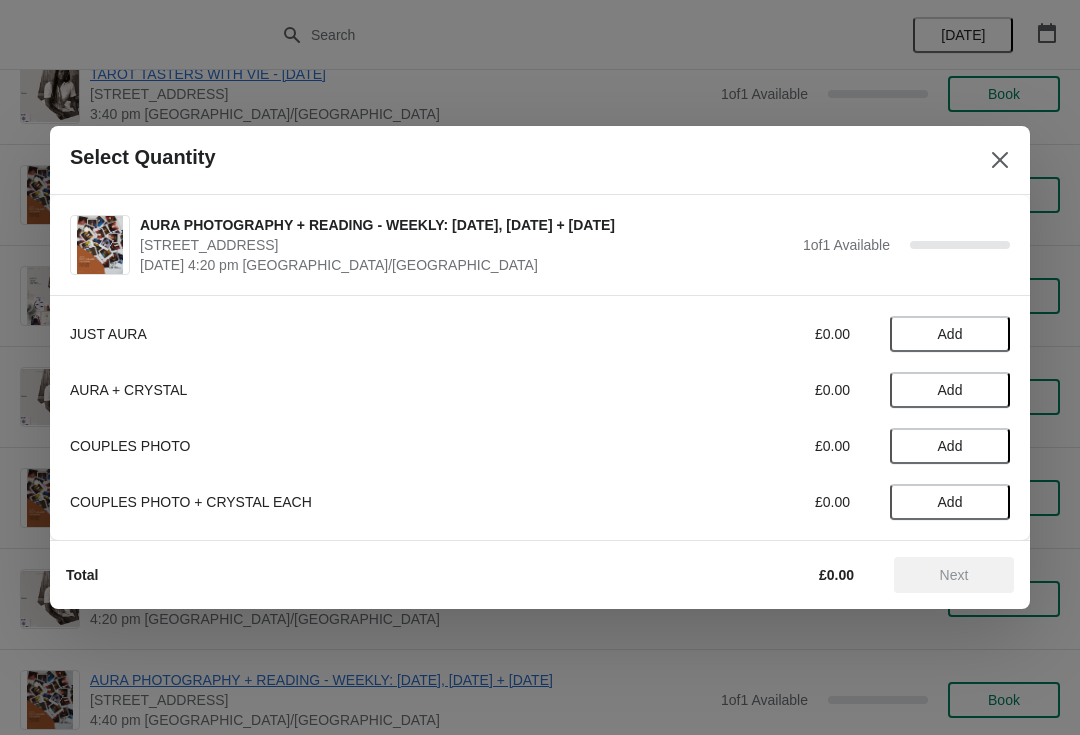 click on "Add" at bounding box center (950, 334) 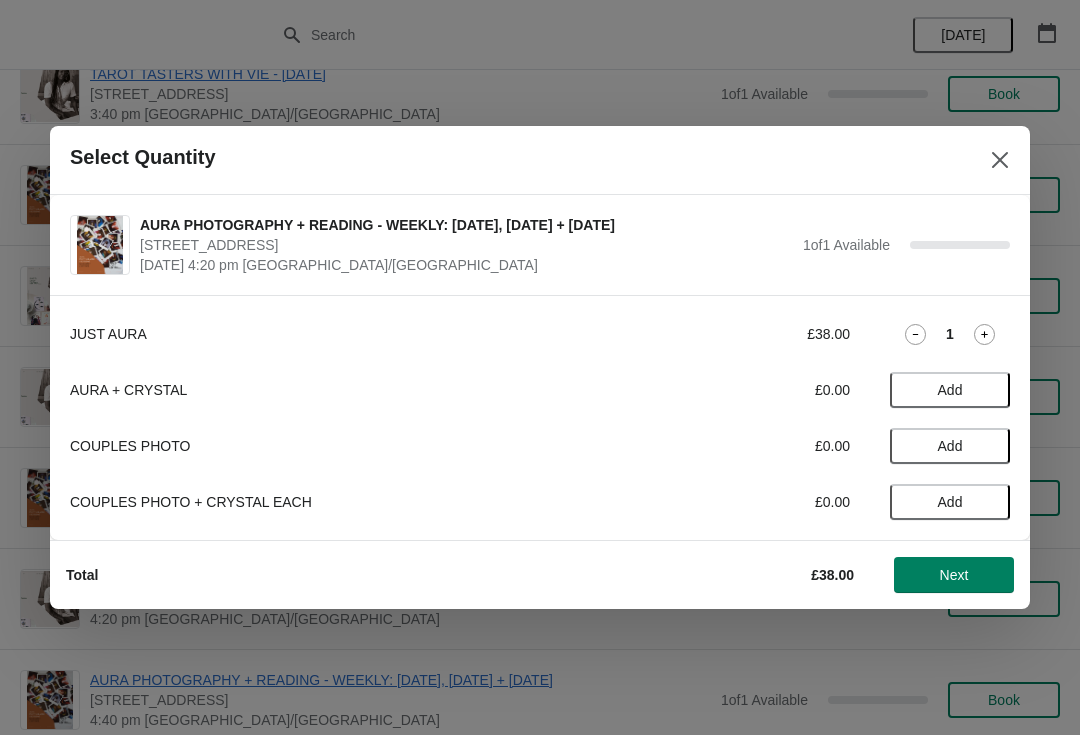 click on "Next" at bounding box center [954, 575] 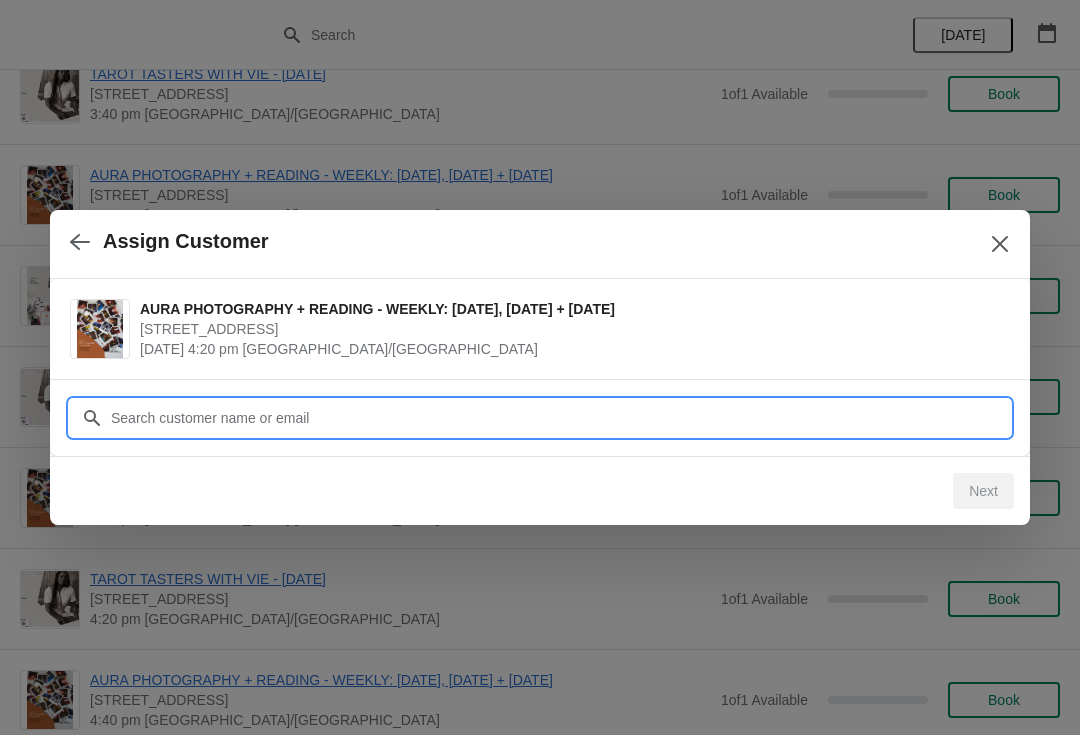 click on "Customer" at bounding box center (560, 418) 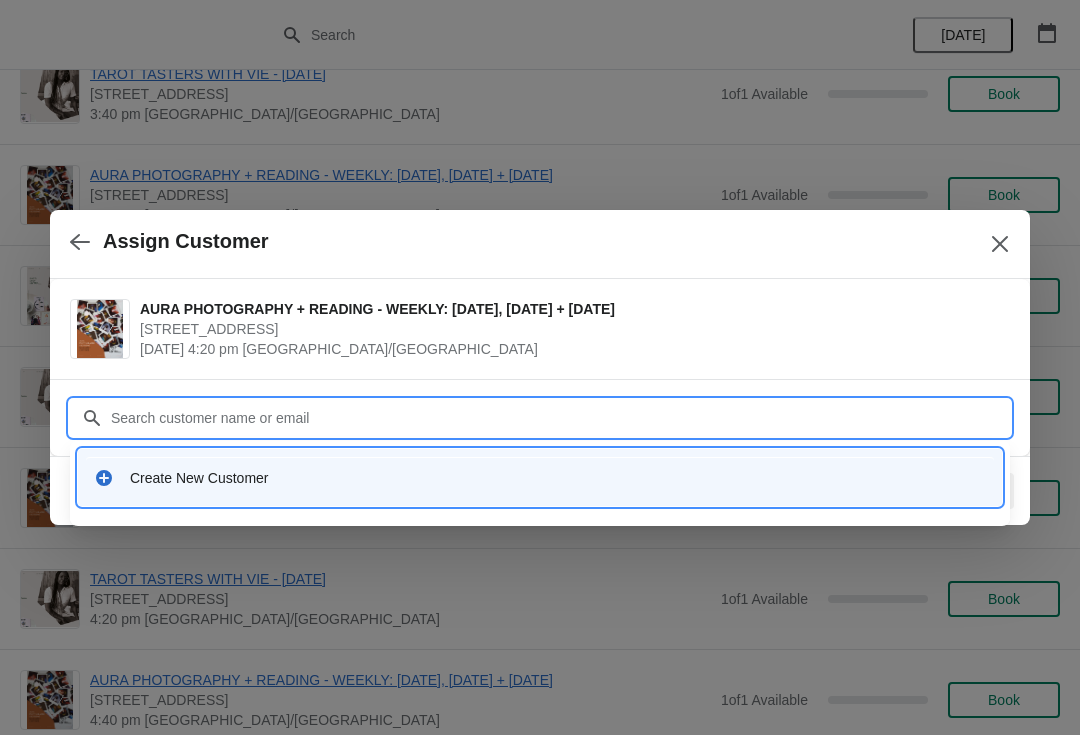 click 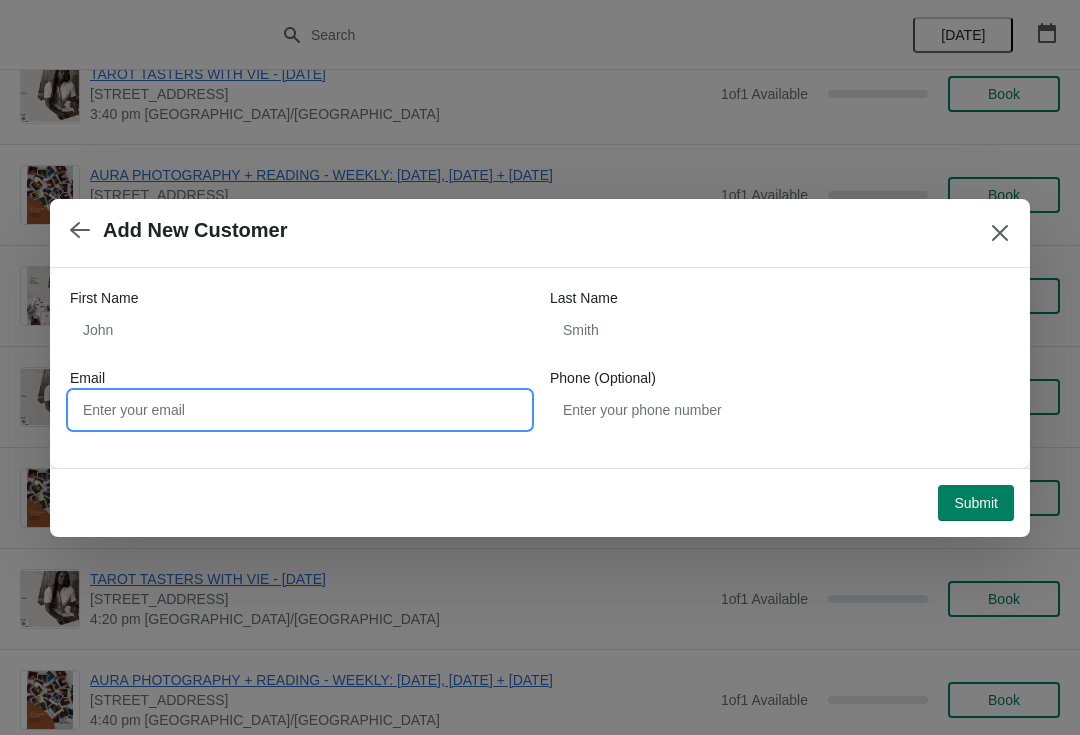 click on "Email" at bounding box center [300, 410] 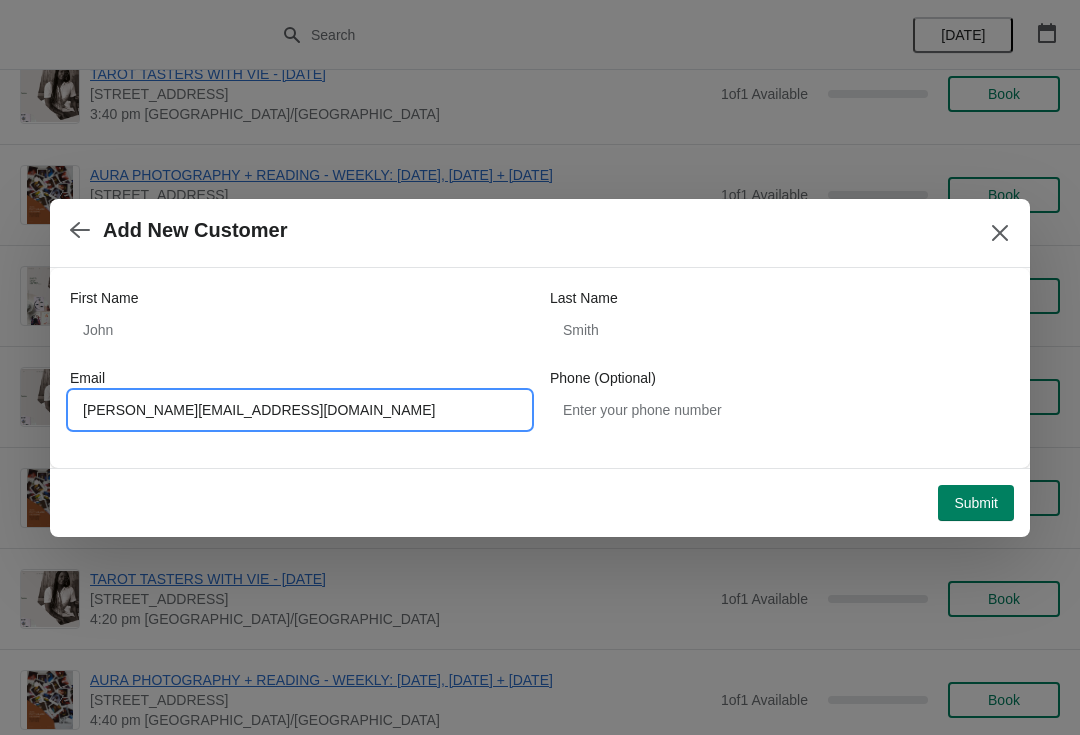 type on "Jasmine.t.wu@gmail.com" 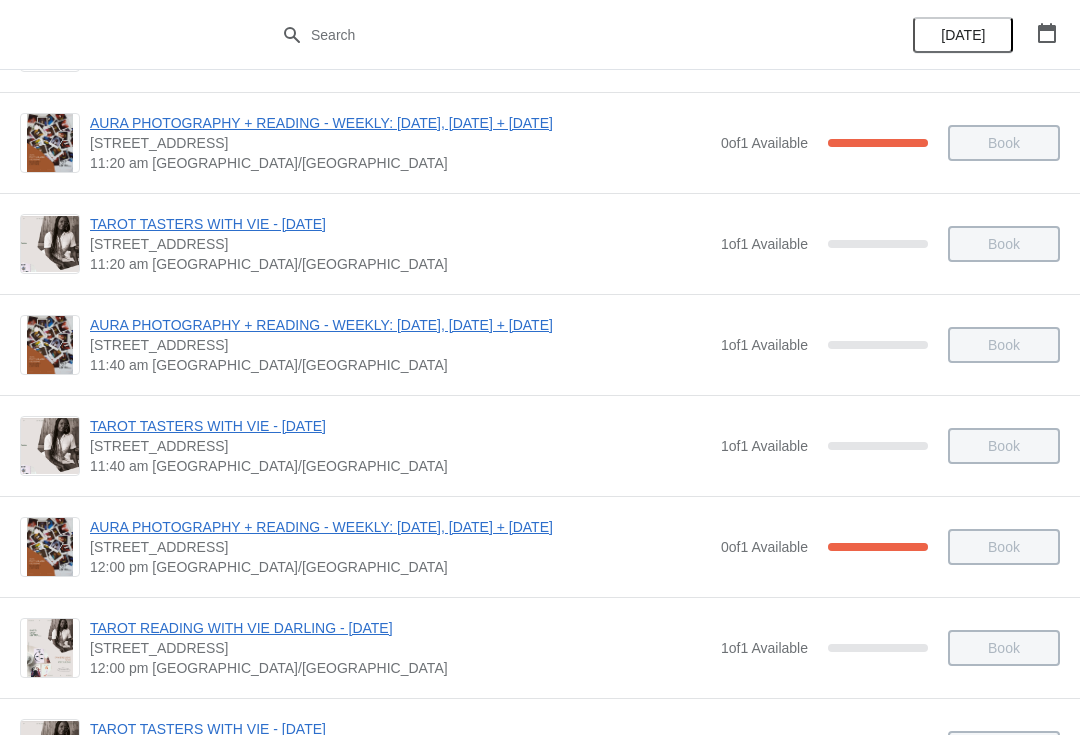 scroll, scrollTop: 443, scrollLeft: 0, axis: vertical 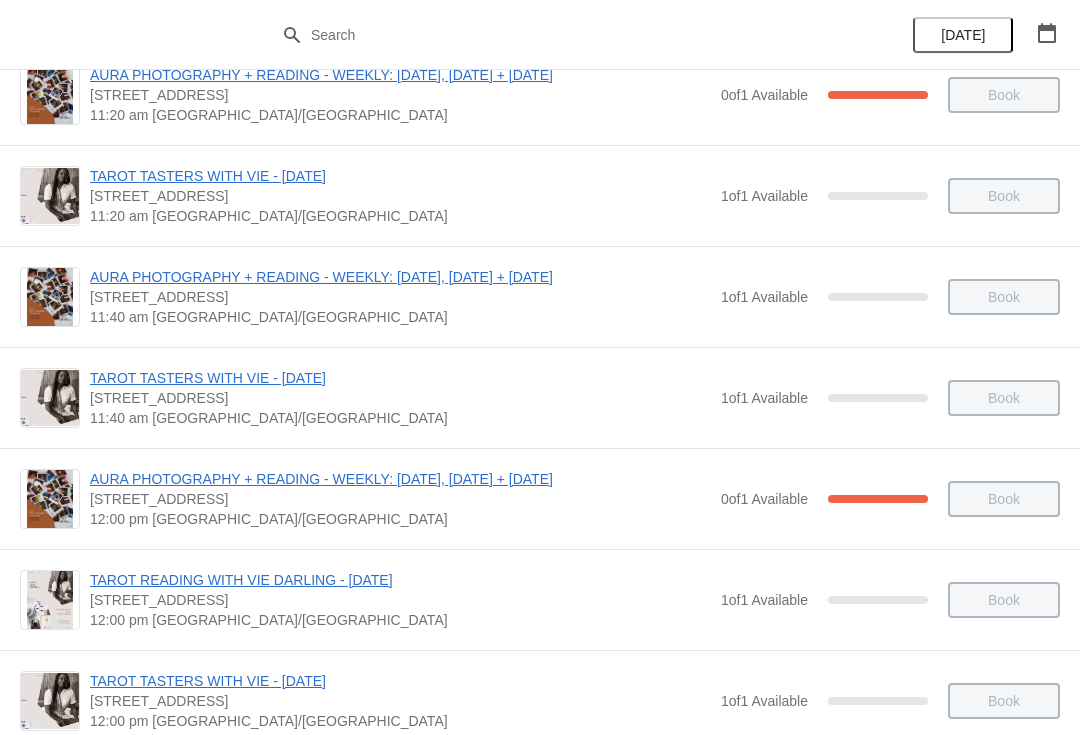 click on "TAROT READING WITH VIE DARLING - [DATE]" at bounding box center [400, 580] 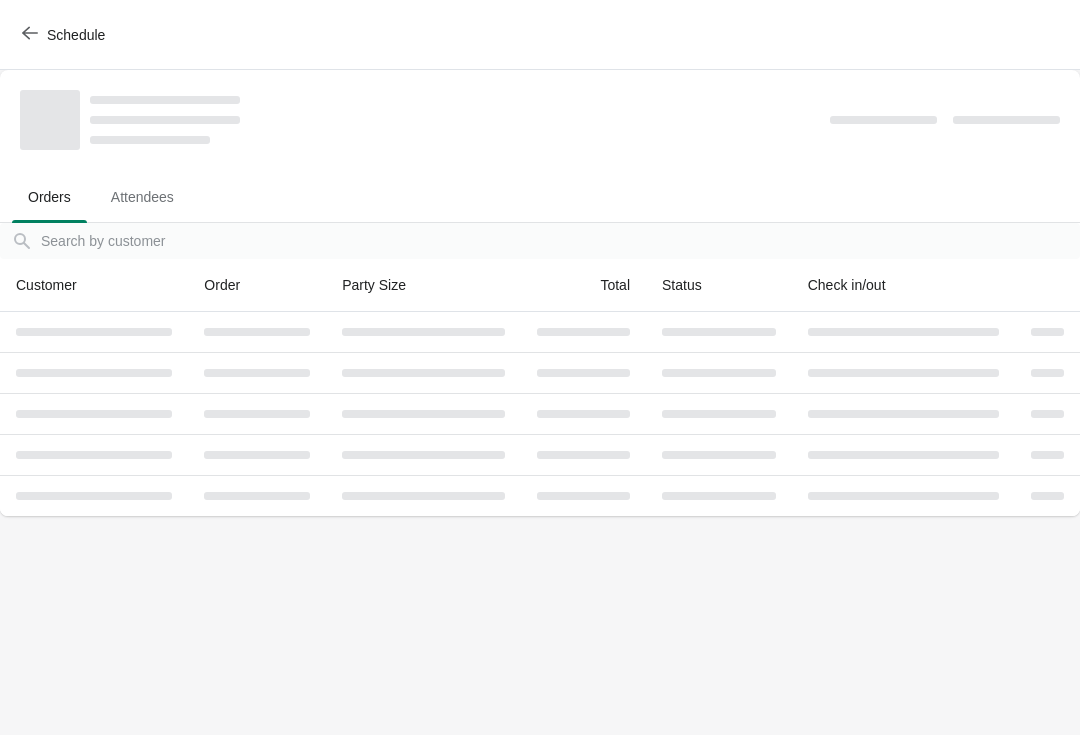 scroll, scrollTop: 0, scrollLeft: 0, axis: both 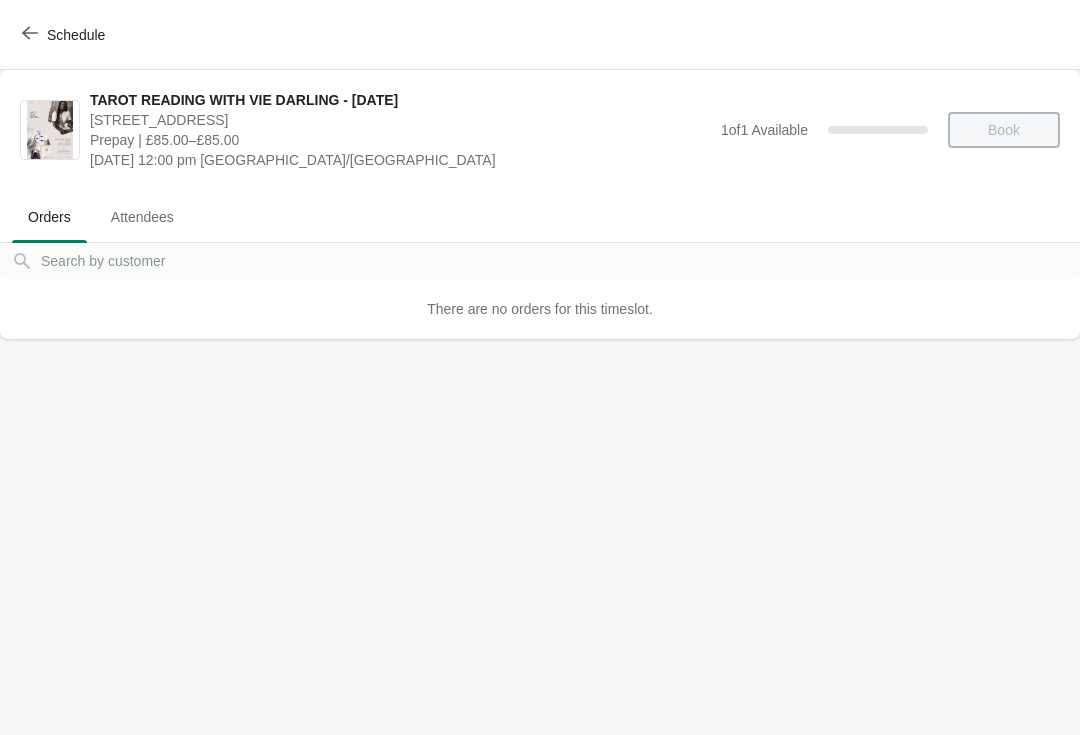click 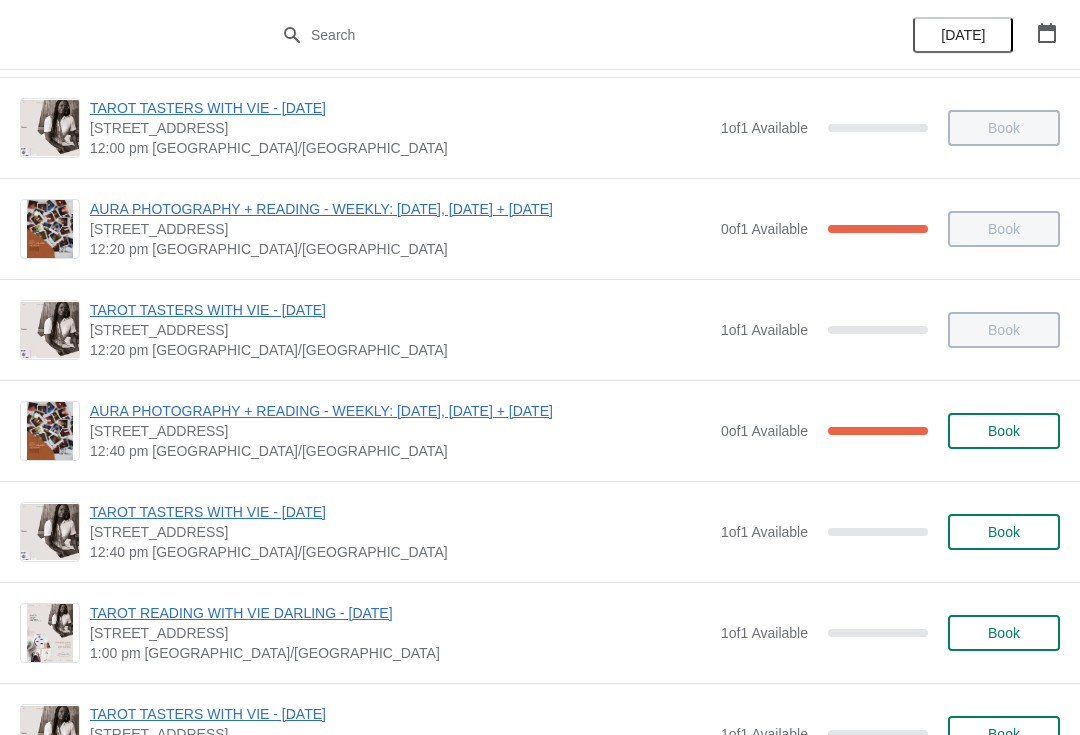 scroll, scrollTop: 1021, scrollLeft: 0, axis: vertical 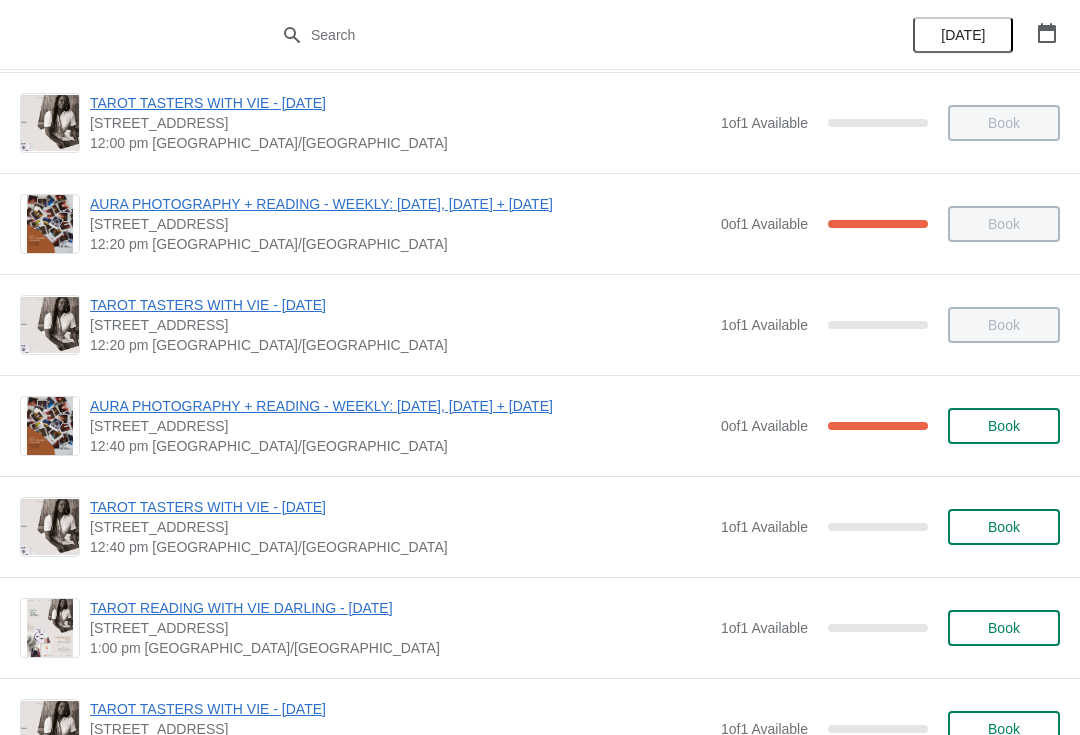click on "TAROT READING WITH VIE DARLING - [DATE]" at bounding box center [400, 608] 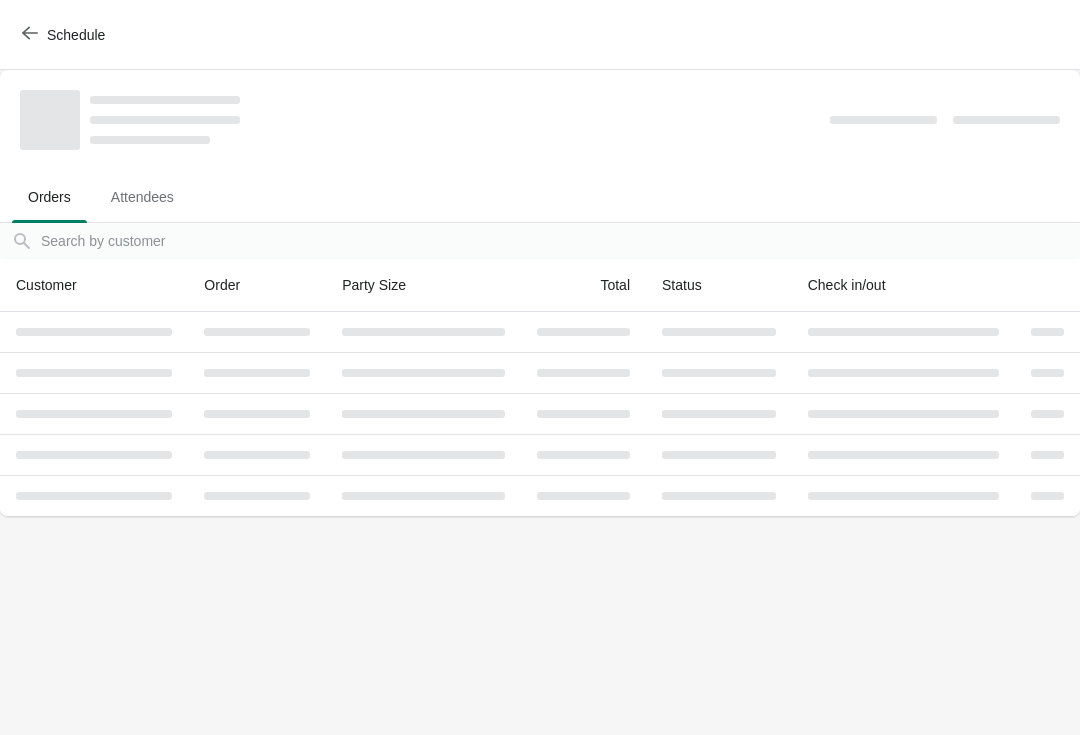scroll, scrollTop: 0, scrollLeft: 0, axis: both 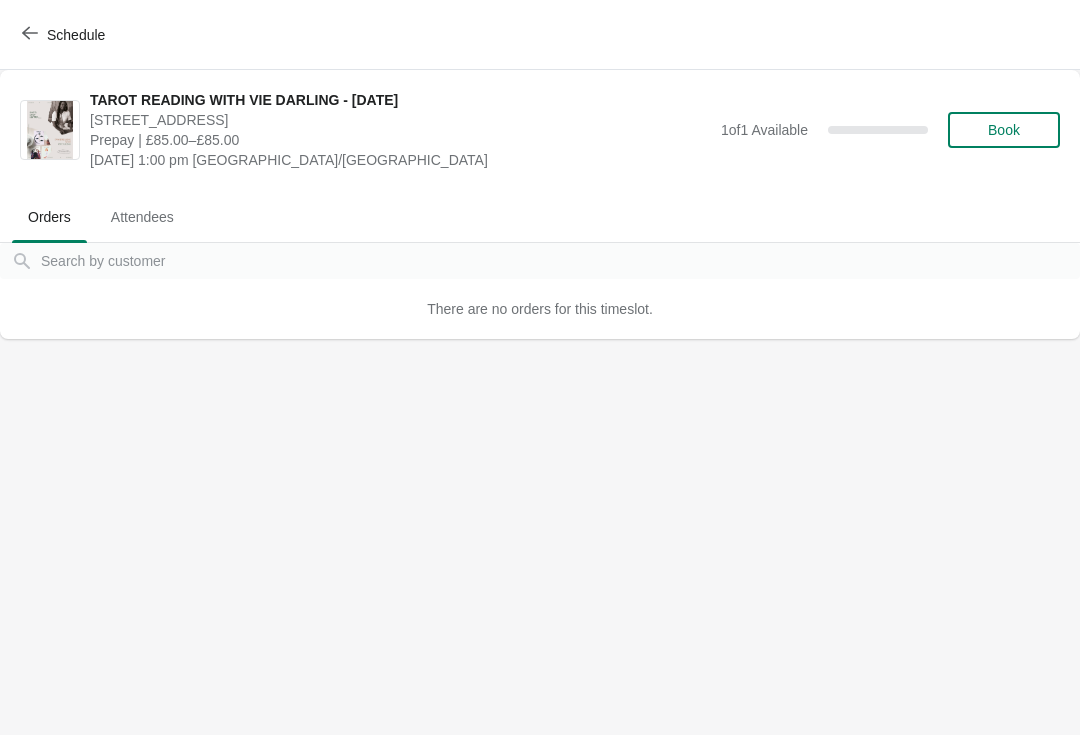 click on "Book" at bounding box center (1004, 130) 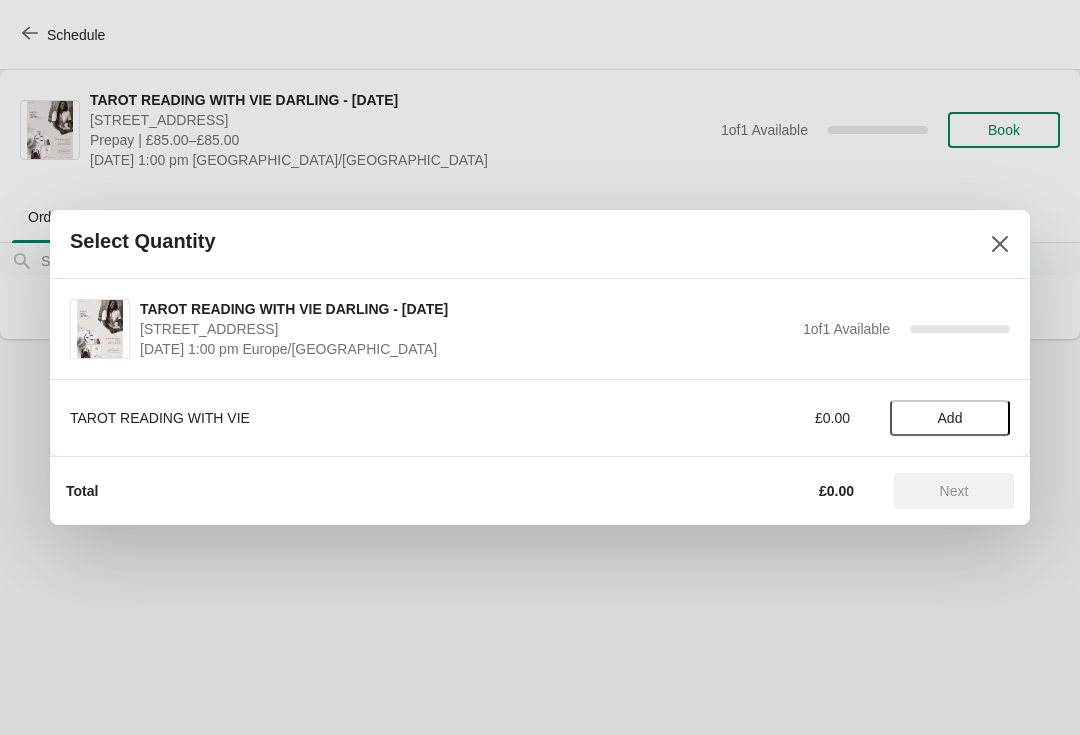 click on "Add" at bounding box center (950, 418) 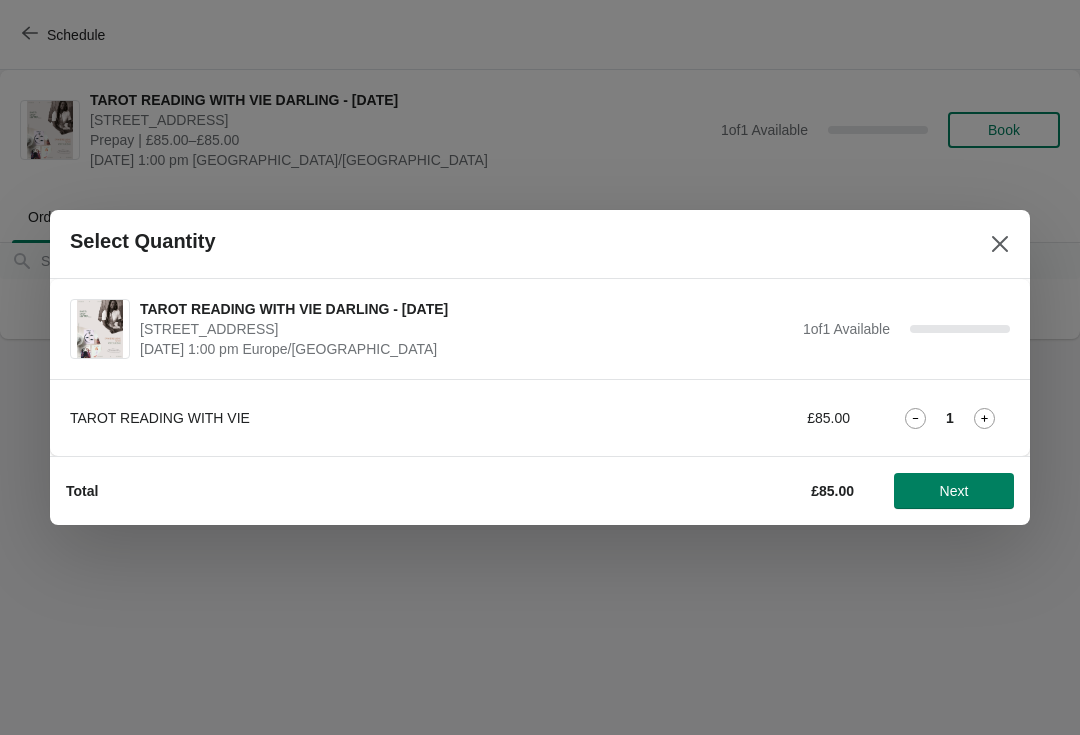 click 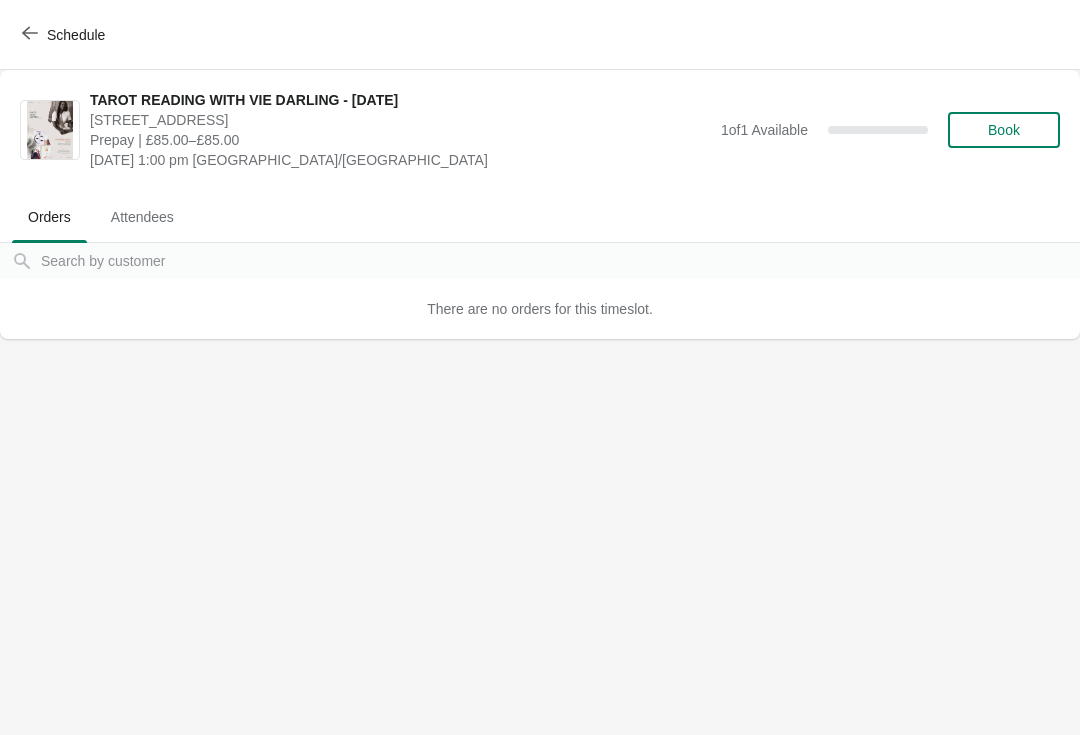 click on "Schedule" at bounding box center [76, 35] 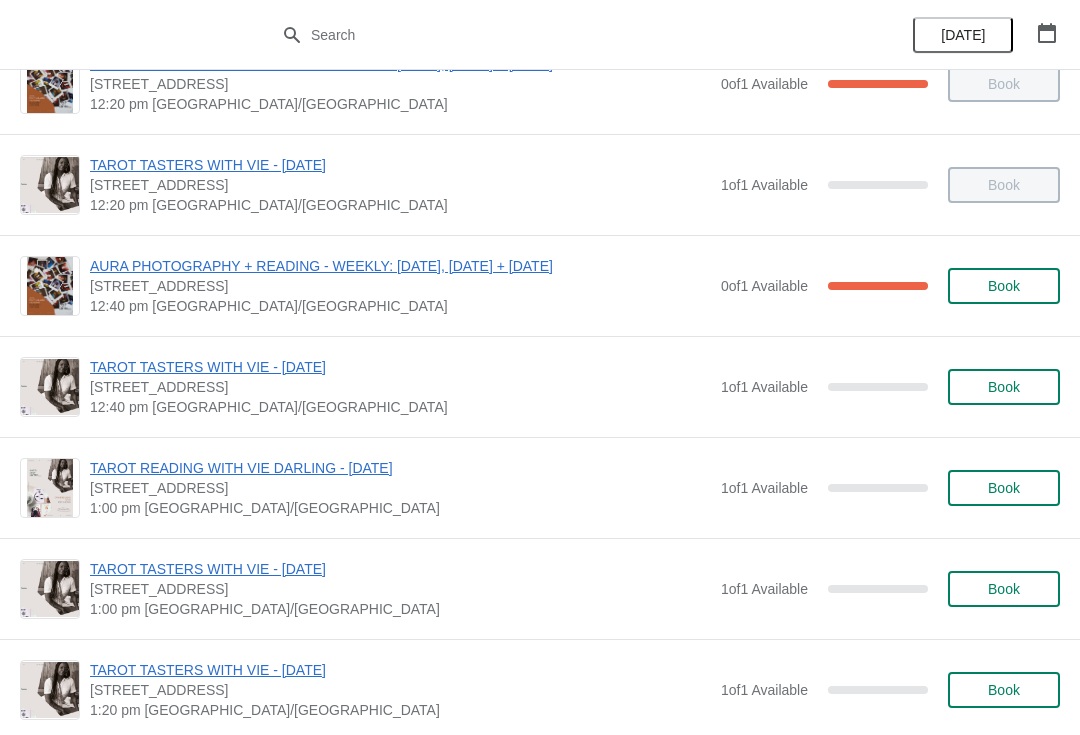 scroll, scrollTop: 1198, scrollLeft: 0, axis: vertical 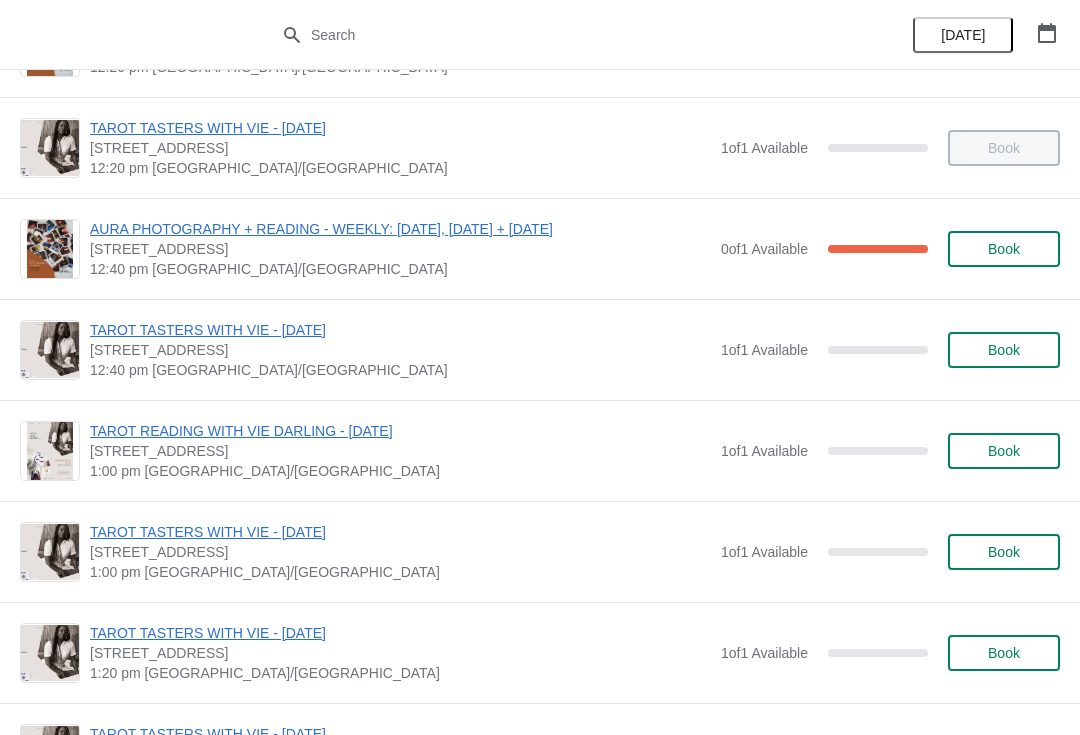 click on "Book" at bounding box center (1004, 552) 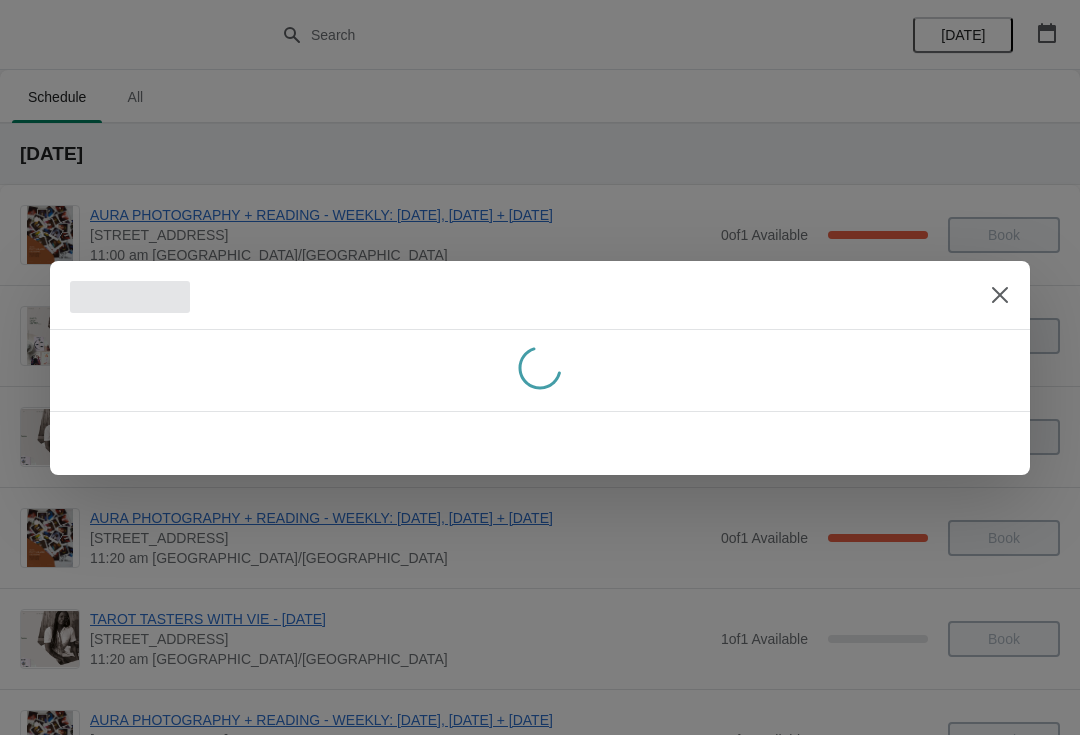 scroll, scrollTop: 0, scrollLeft: 0, axis: both 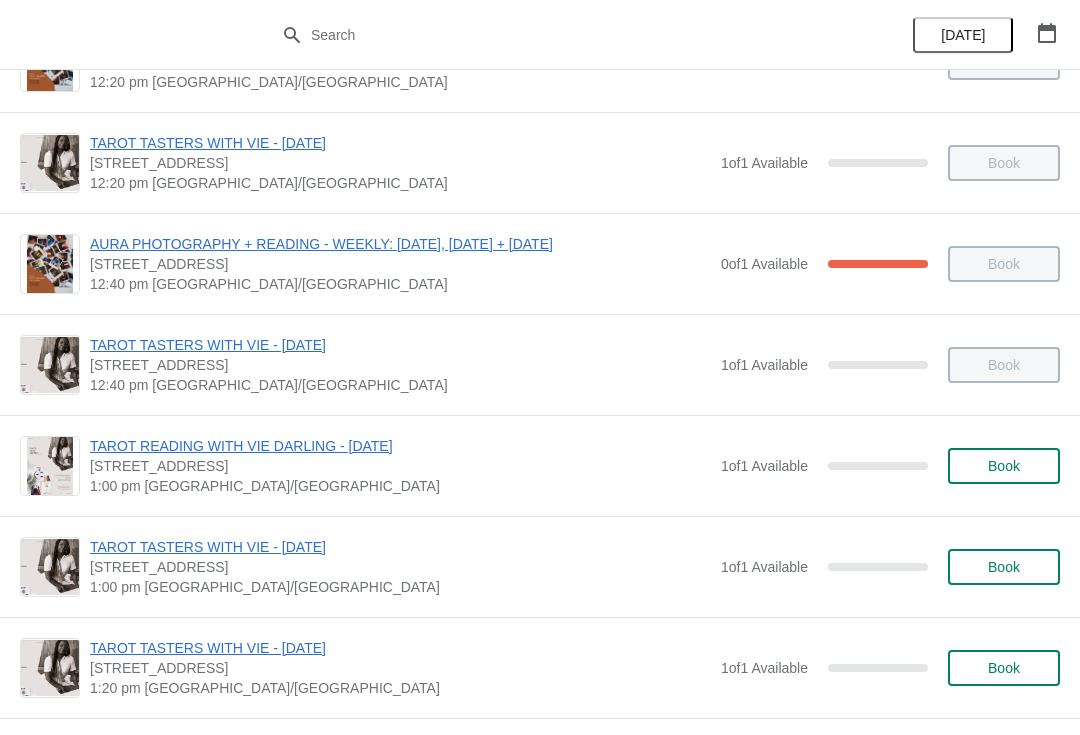 click on "Book" at bounding box center [1004, 567] 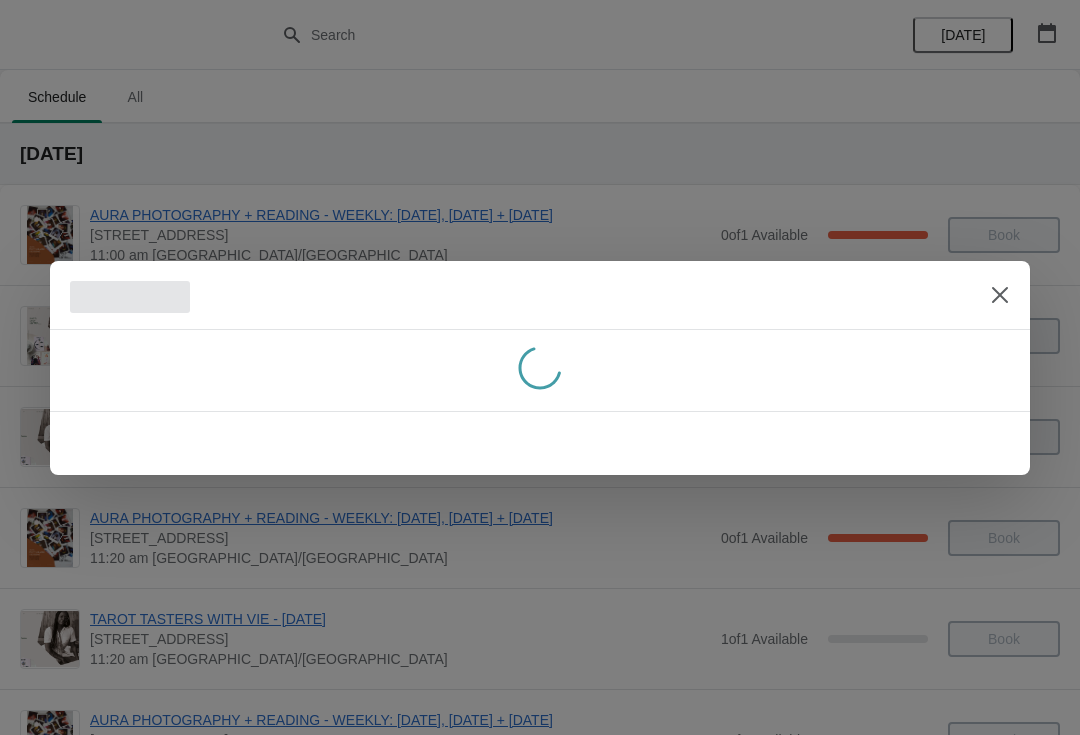 scroll, scrollTop: 0, scrollLeft: 0, axis: both 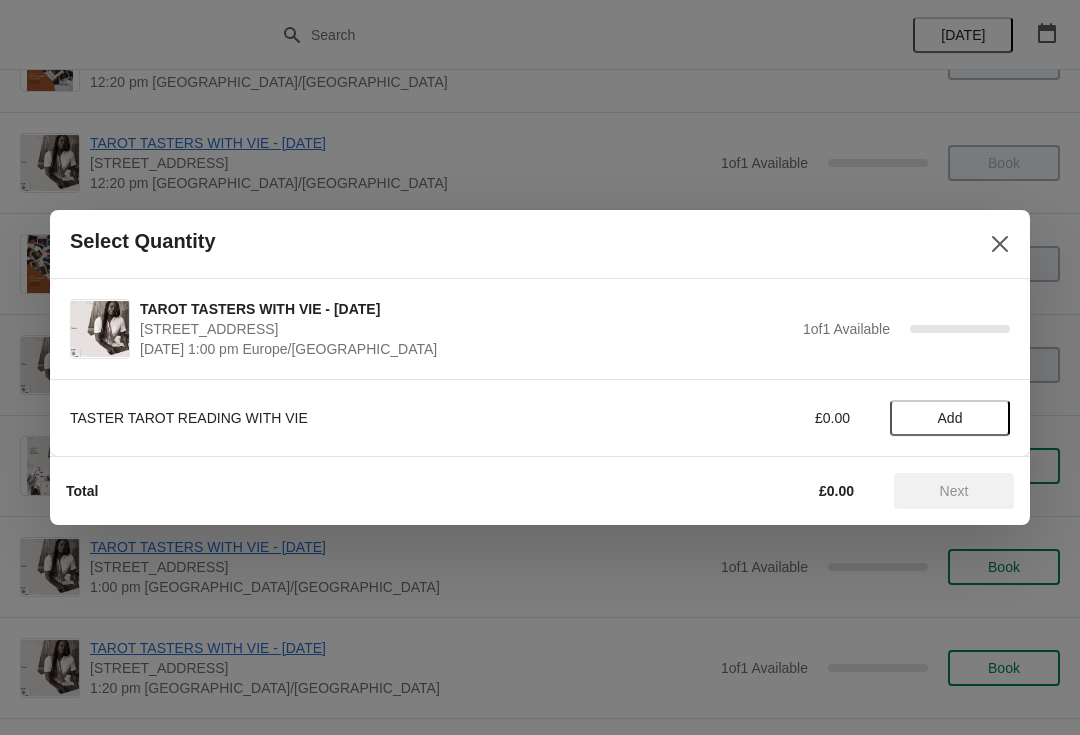 click on "Add" at bounding box center (950, 418) 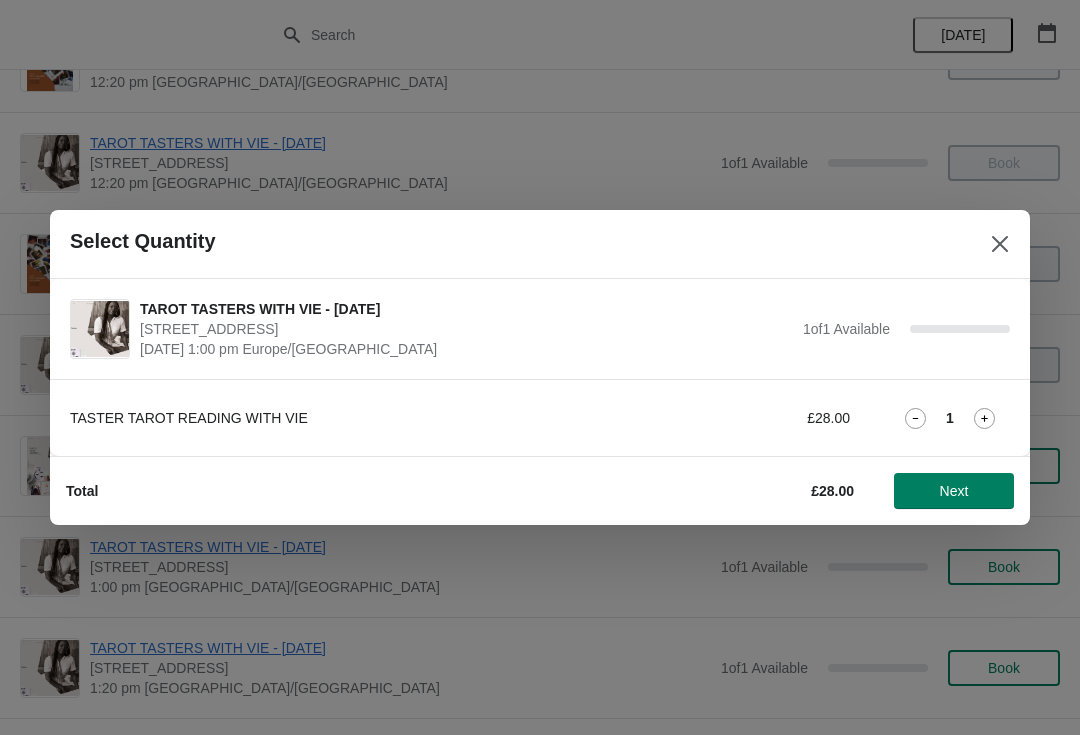 click on "Next" at bounding box center [954, 491] 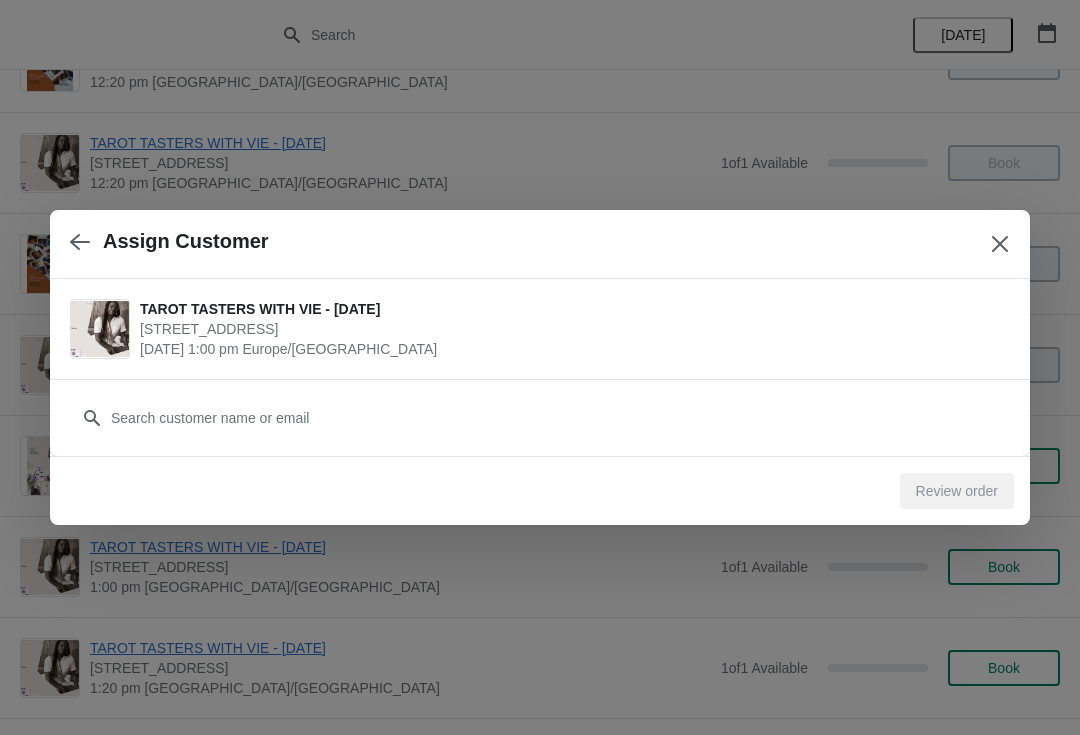click on "Customer" at bounding box center (540, 408) 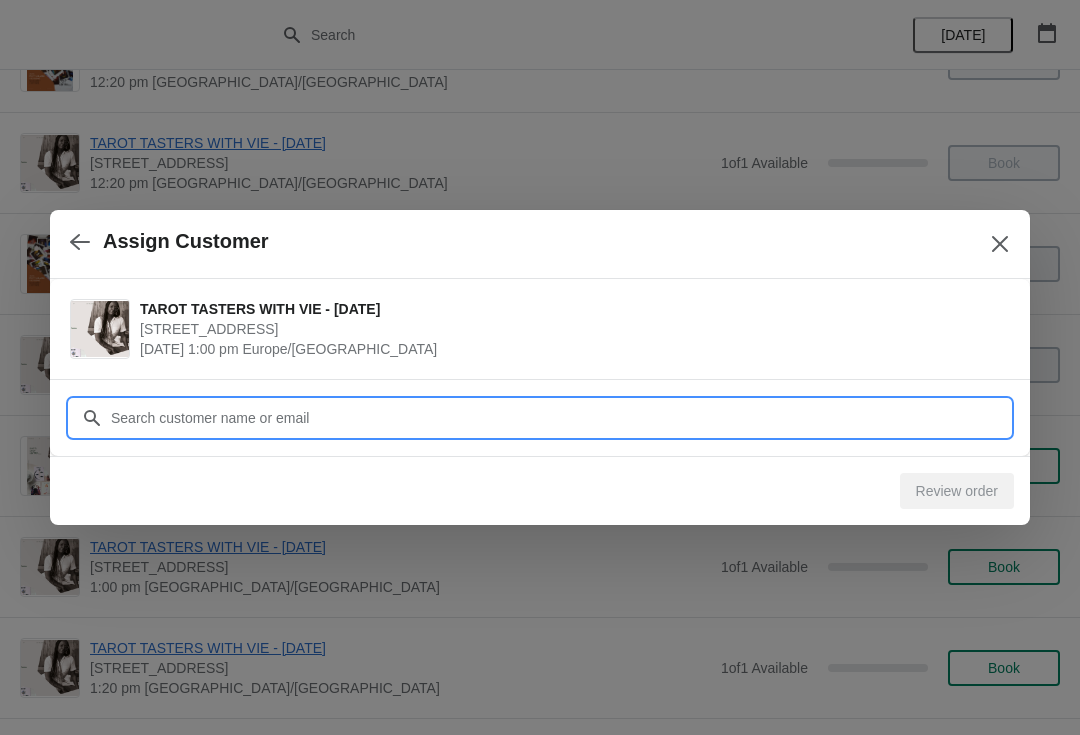 click on "Customer" at bounding box center [560, 418] 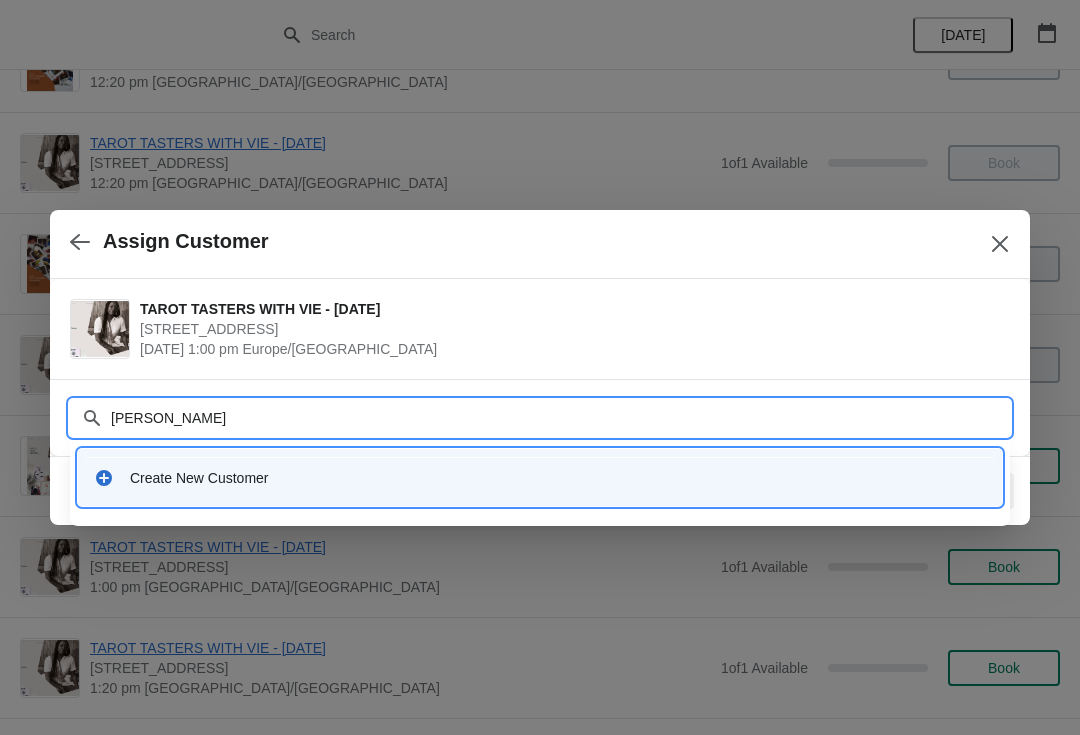 click on "[PERSON_NAME]" at bounding box center [560, 418] 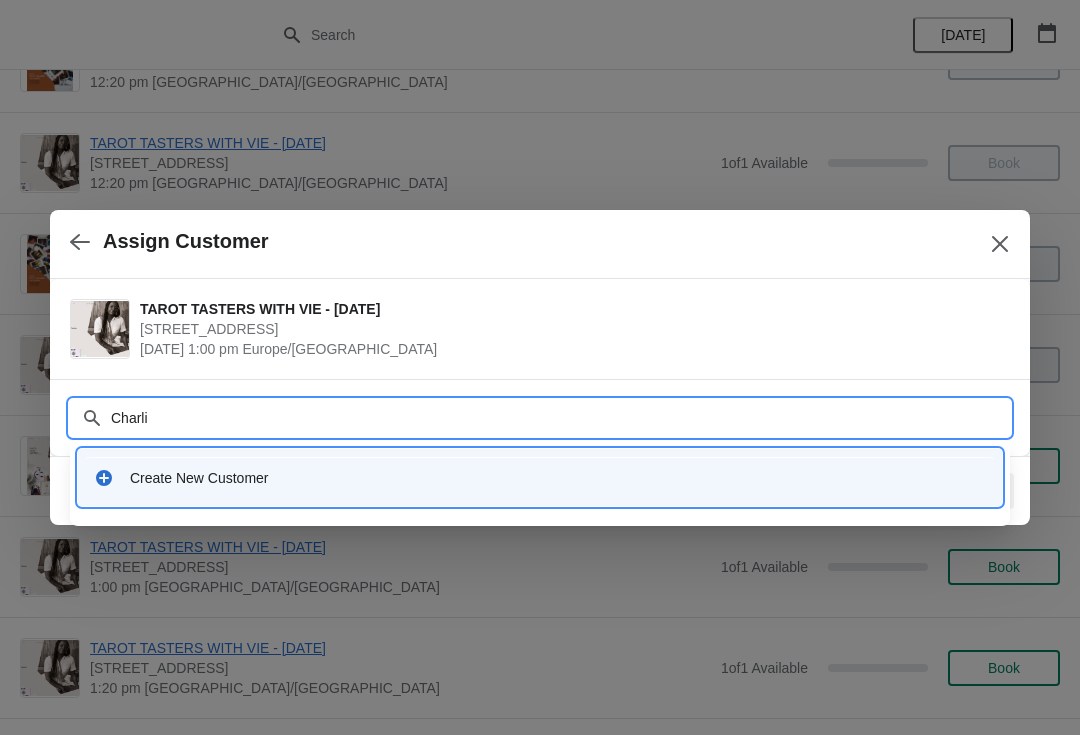 type on "Charl" 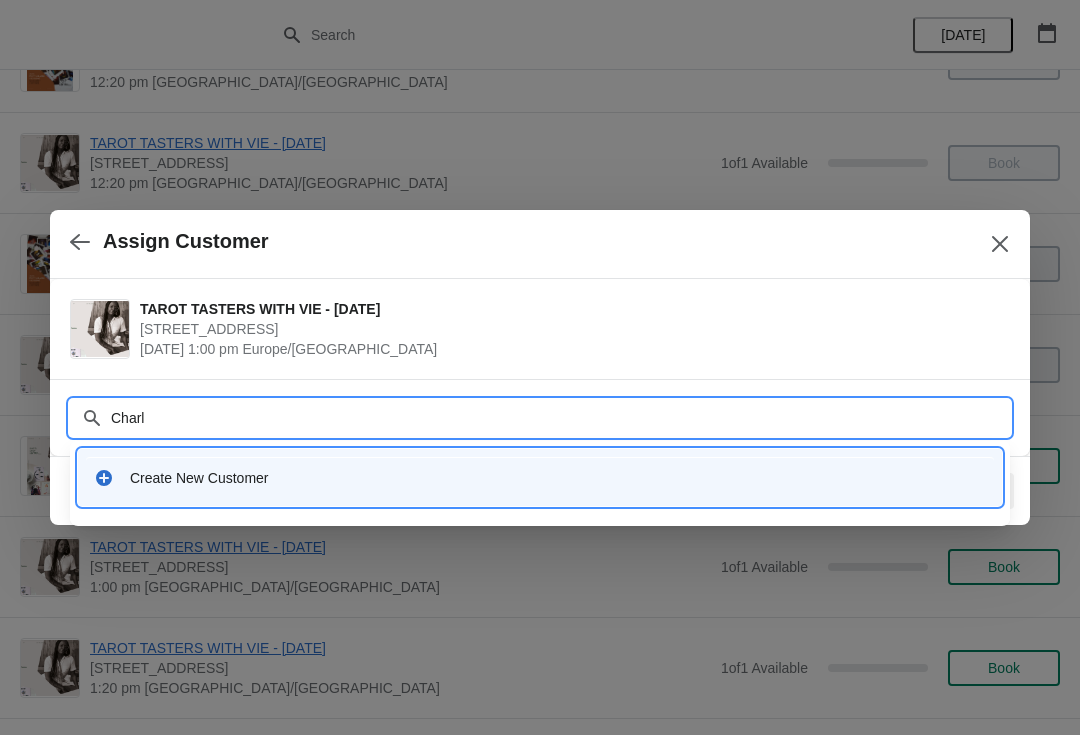 click 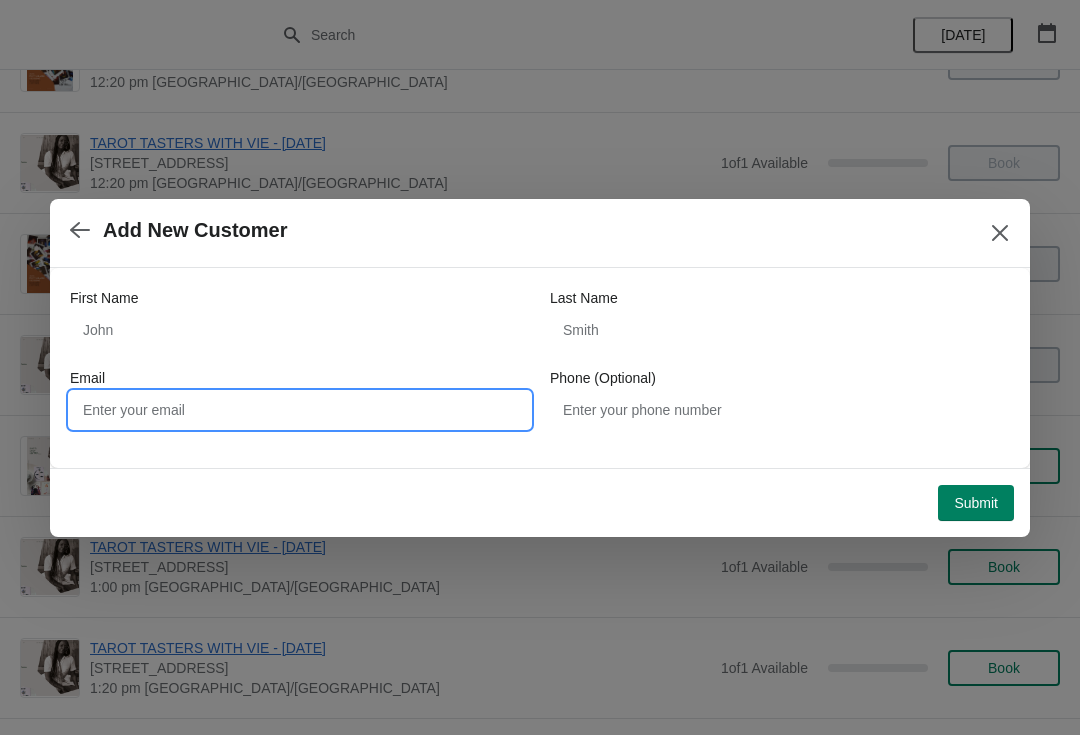 click on "Email" at bounding box center [300, 410] 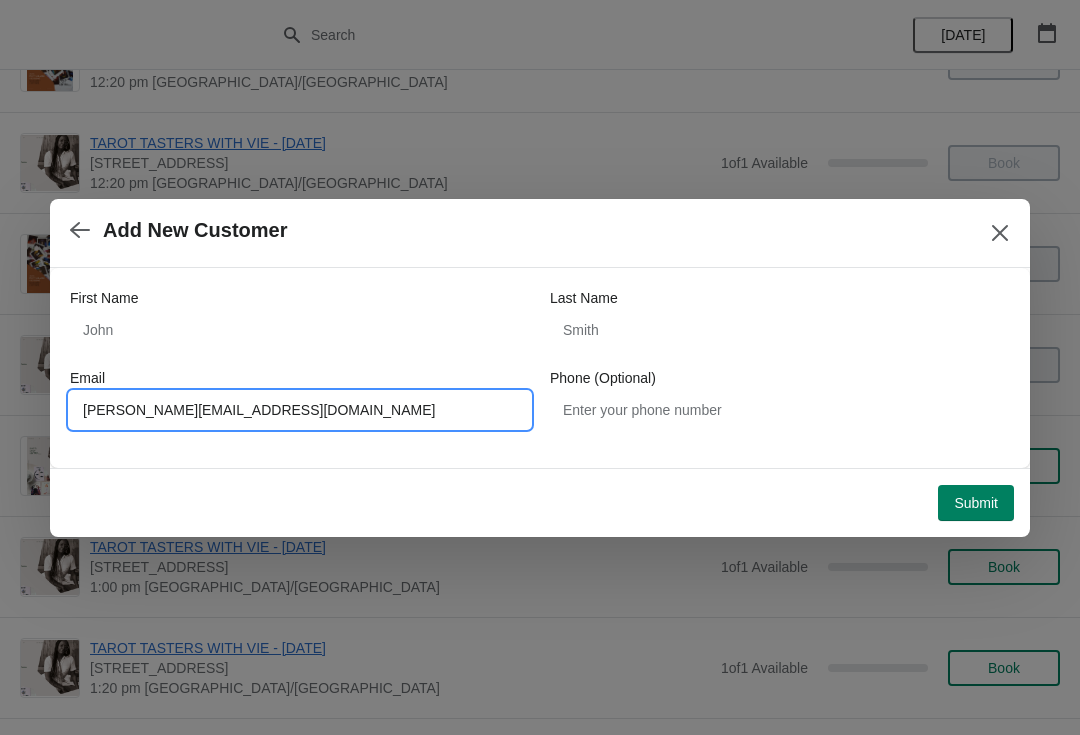 type on "[PERSON_NAME][EMAIL_ADDRESS][DOMAIN_NAME]" 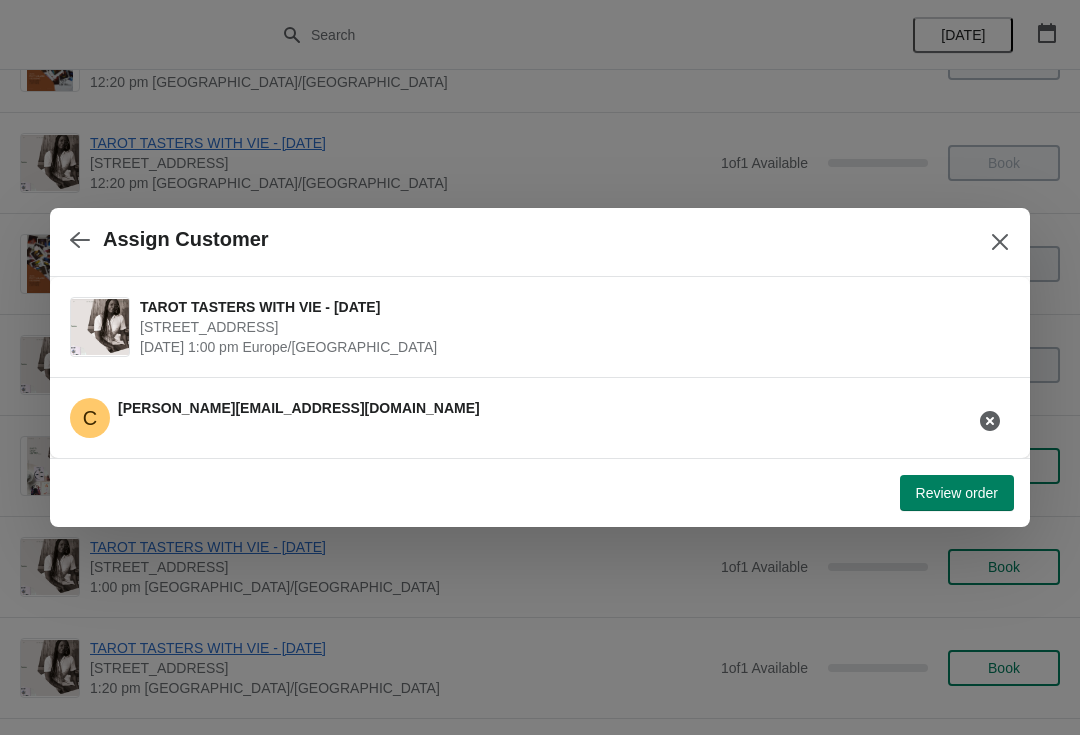 click on "Review order" at bounding box center [957, 493] 